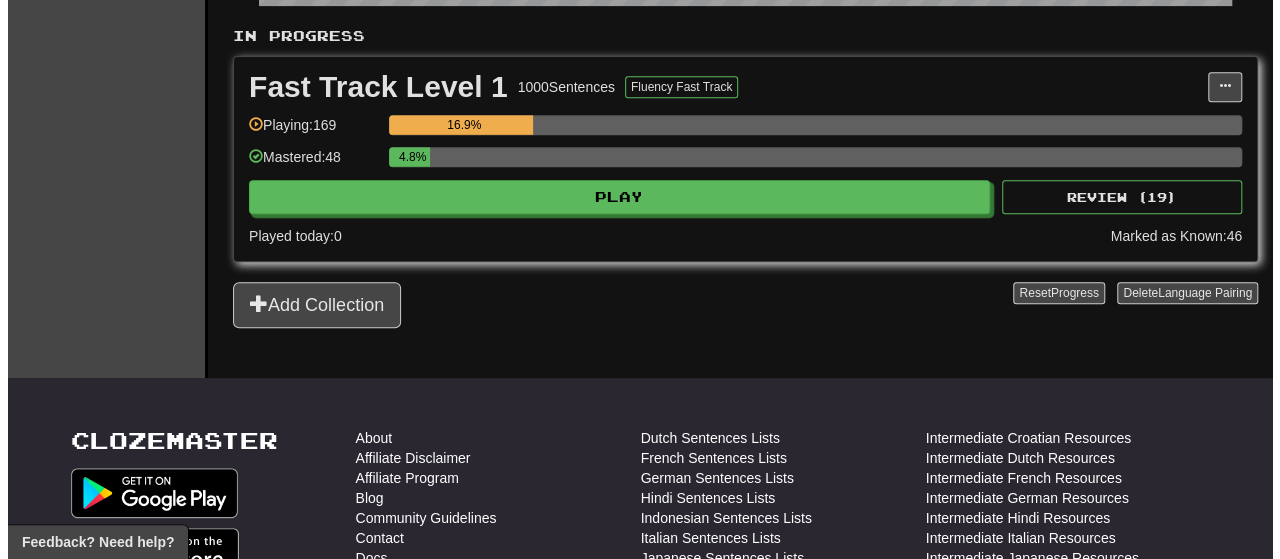 scroll, scrollTop: 408, scrollLeft: 0, axis: vertical 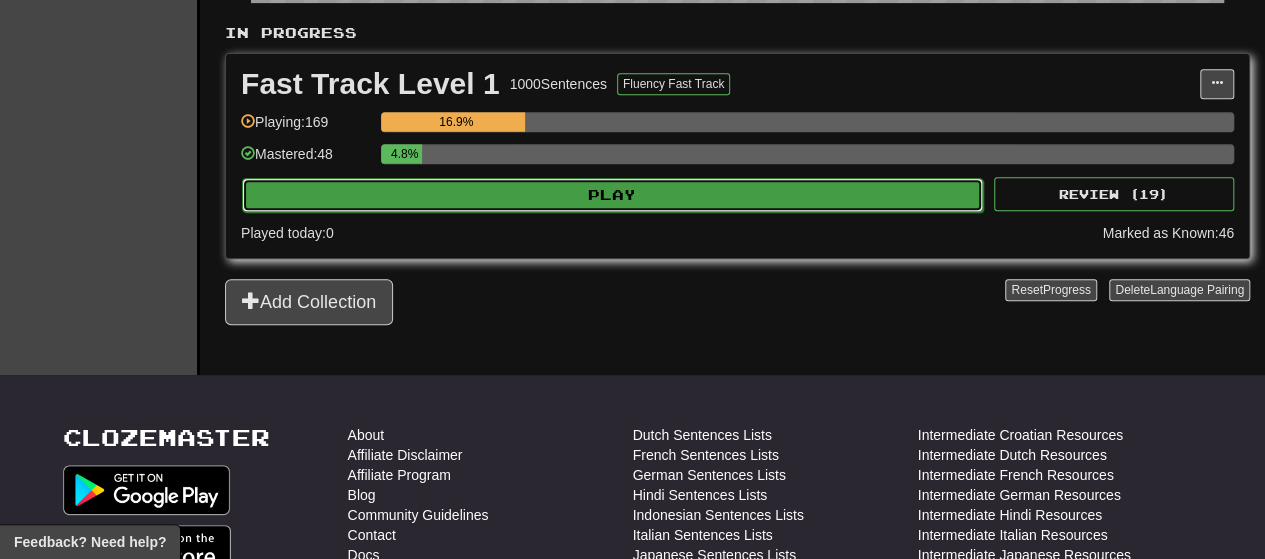 click on "Play" at bounding box center (612, 195) 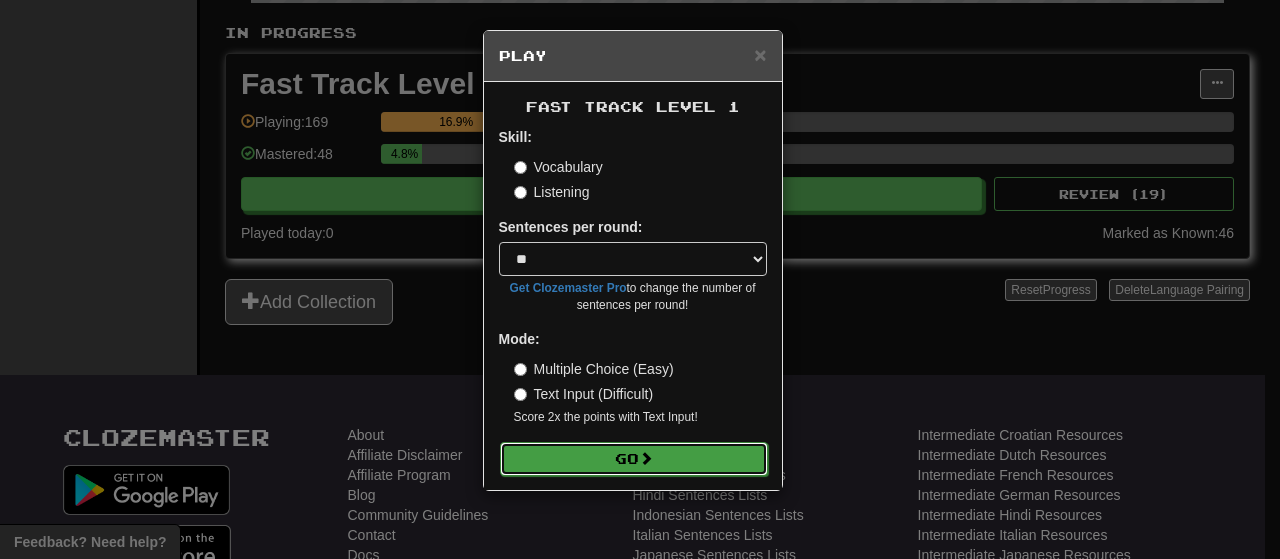 click on "Go" at bounding box center (634, 459) 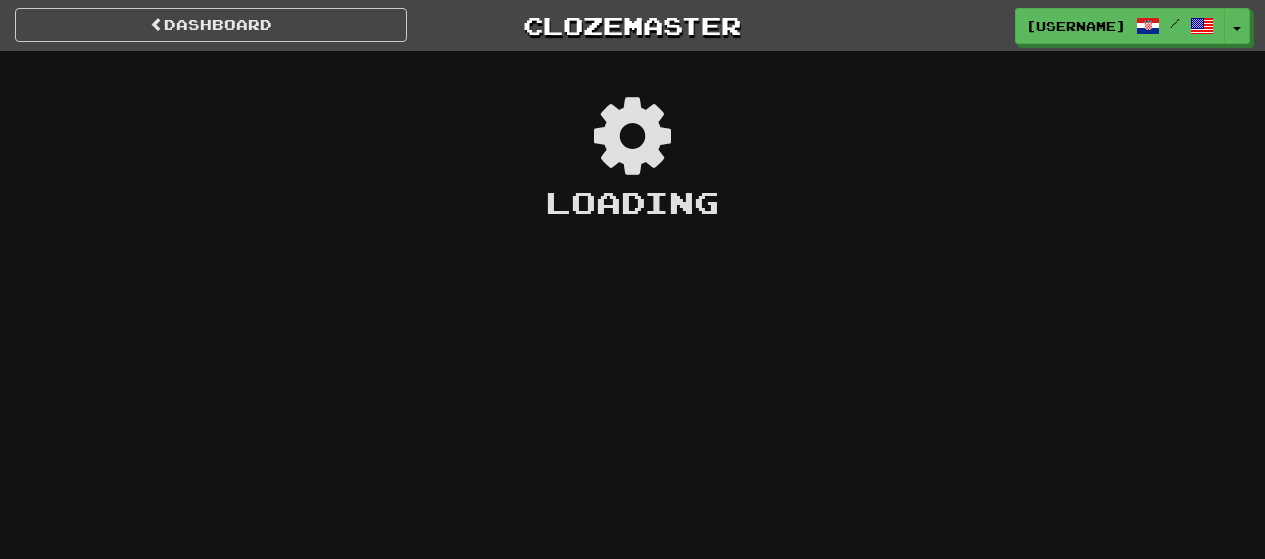 scroll, scrollTop: 0, scrollLeft: 0, axis: both 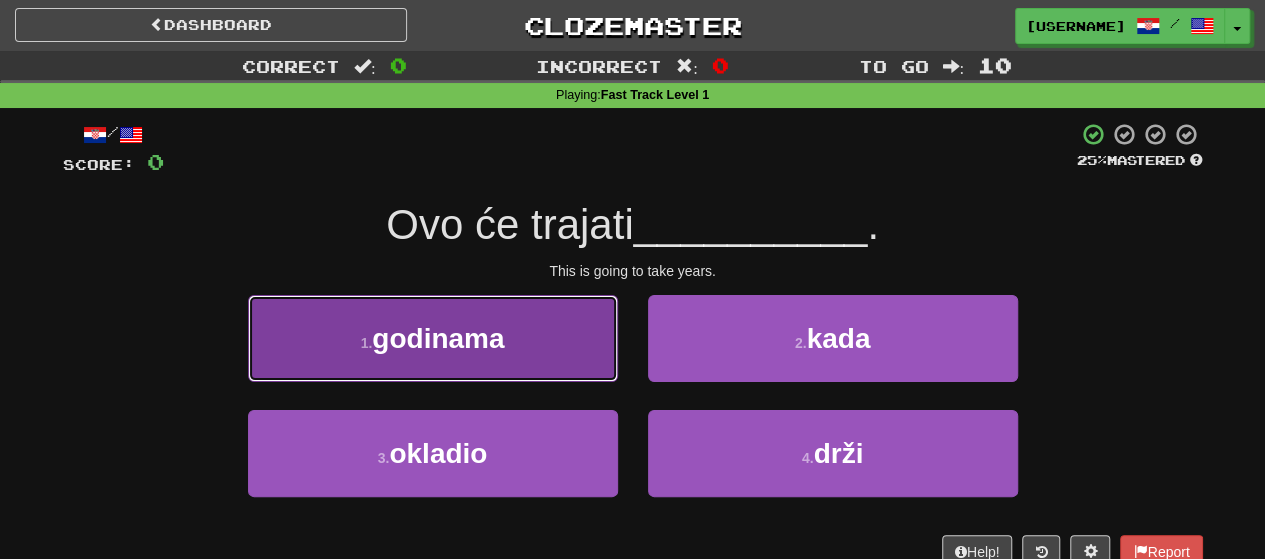 click on "1 .  godinama" at bounding box center (433, 338) 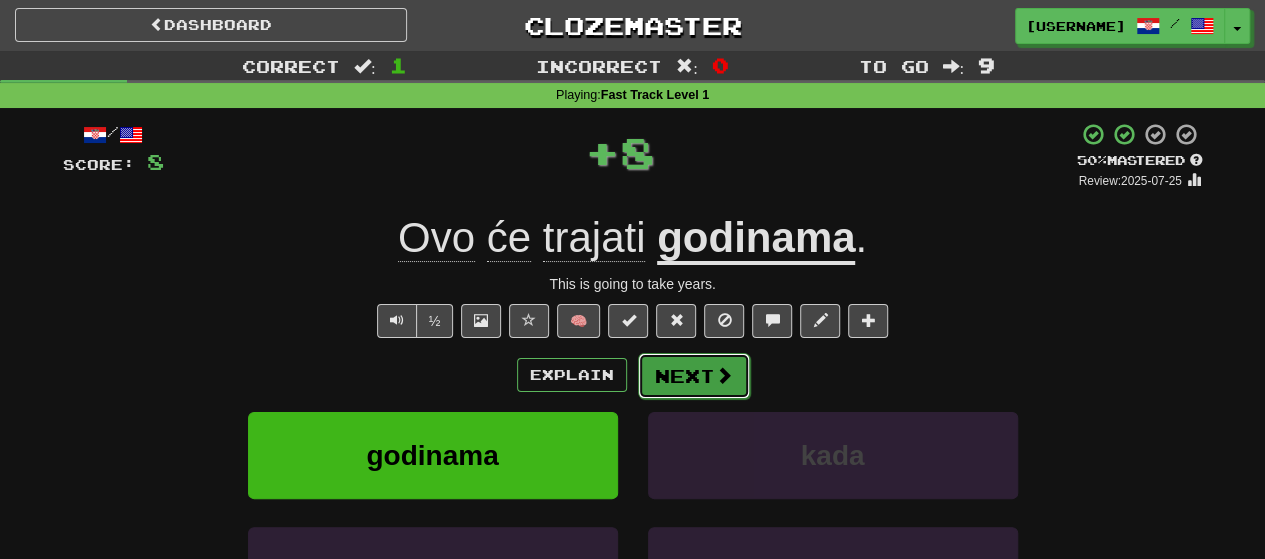 click on "Next" at bounding box center (694, 376) 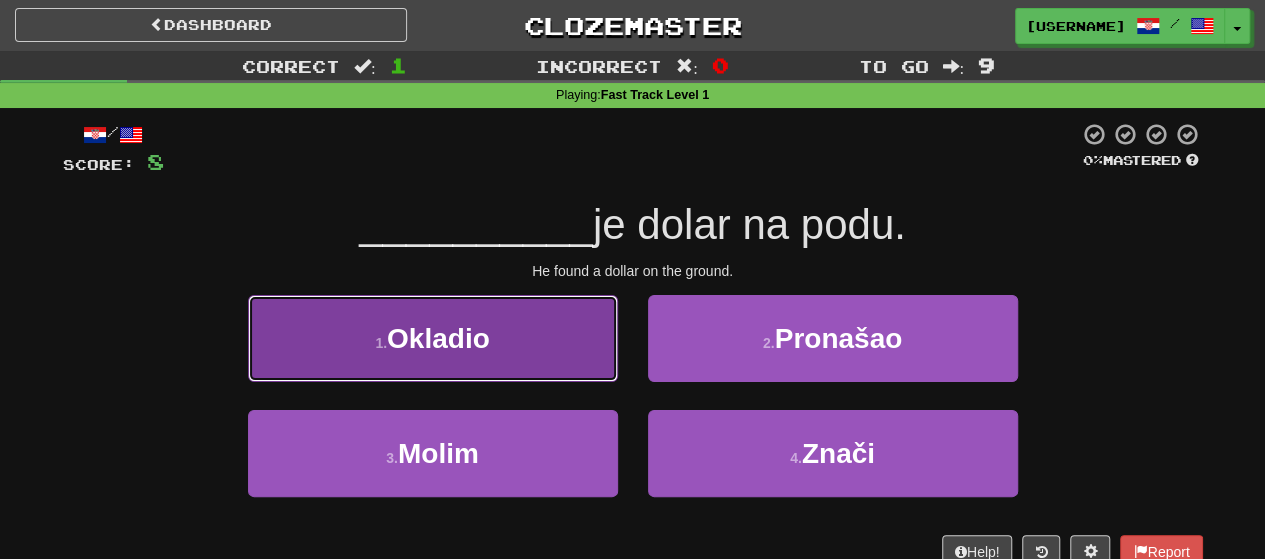 click on "1 .  Okladio" at bounding box center [433, 338] 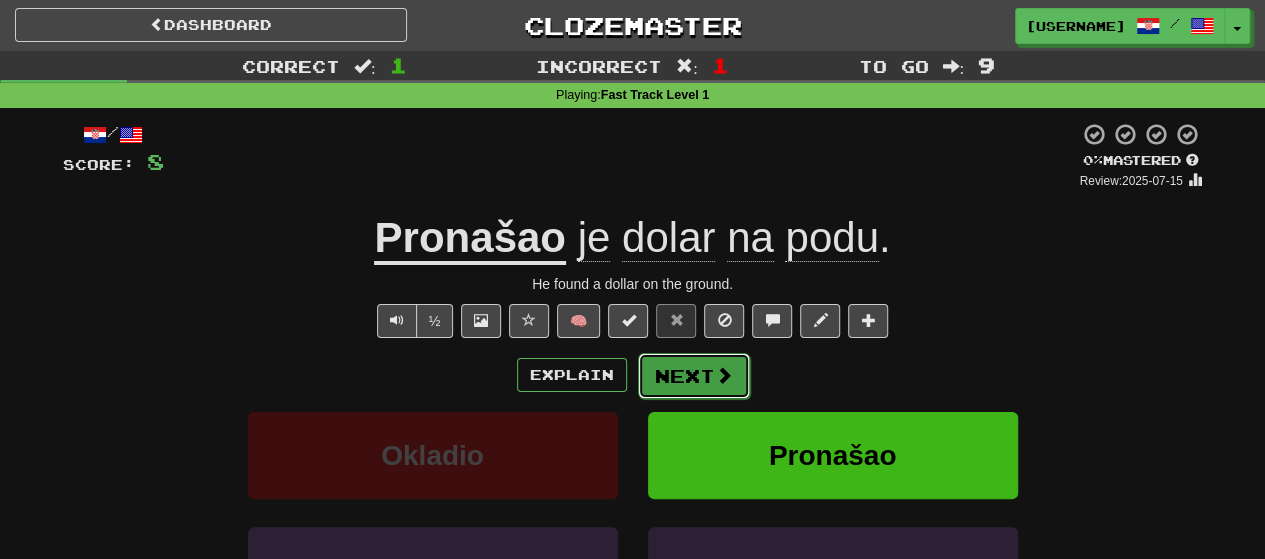 click on "Next" at bounding box center [694, 376] 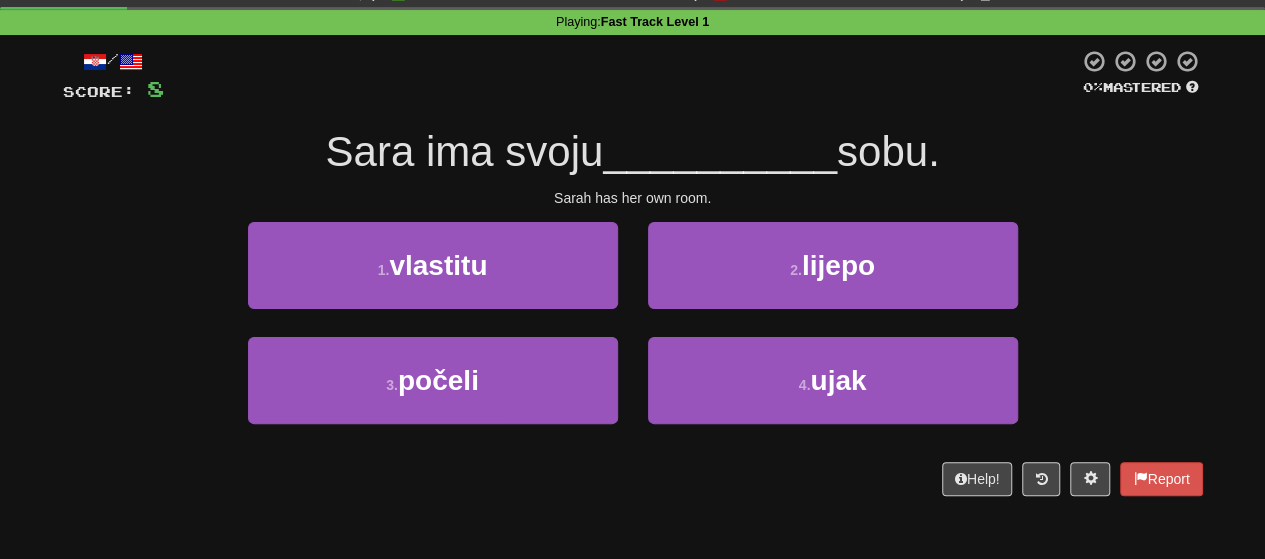scroll, scrollTop: 76, scrollLeft: 0, axis: vertical 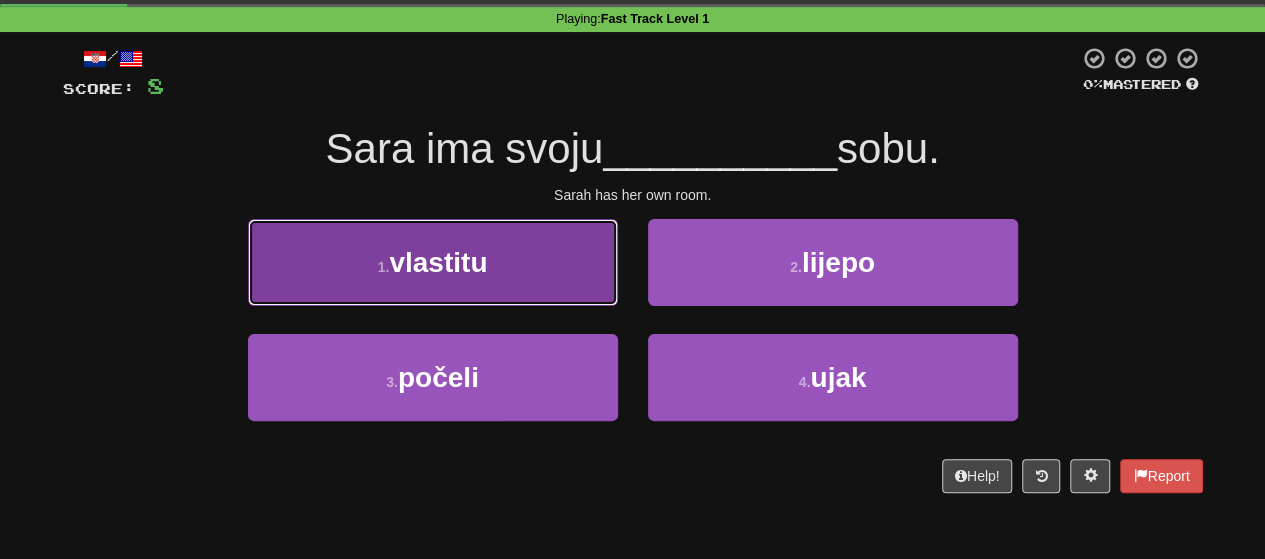 click on "1 .  vlastitu" at bounding box center [433, 262] 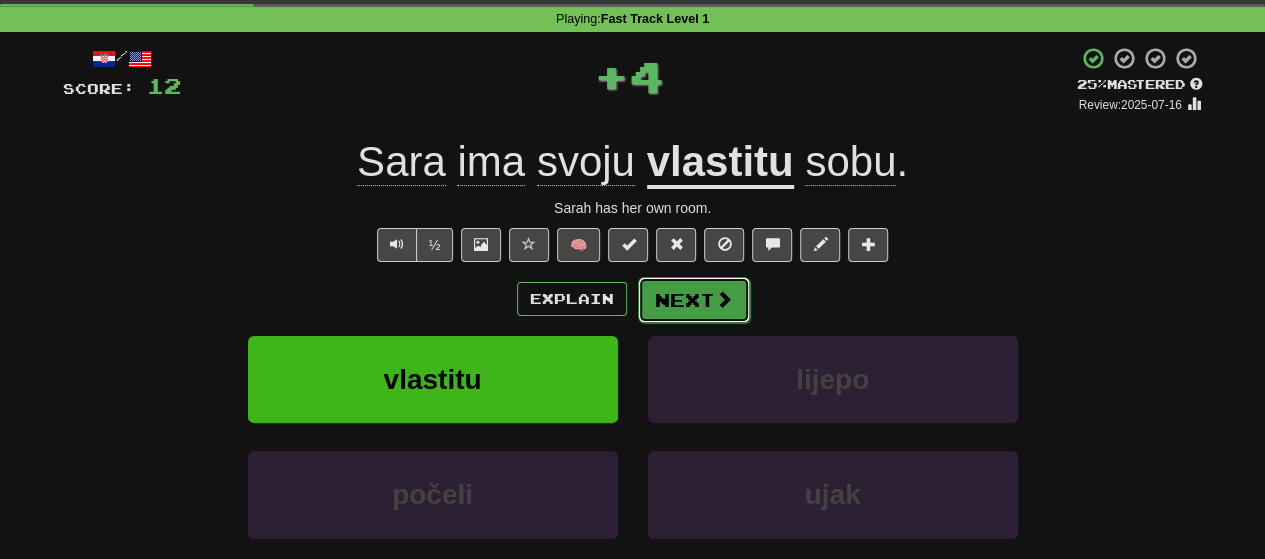 click on "Next" at bounding box center (694, 300) 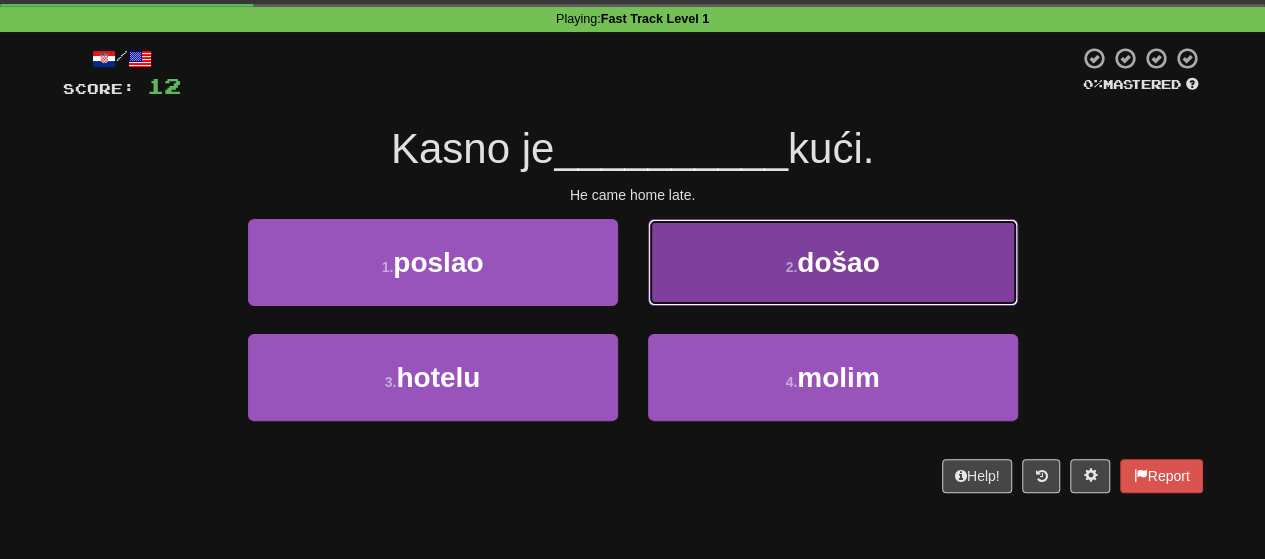 click on "2 .  došao" at bounding box center [833, 262] 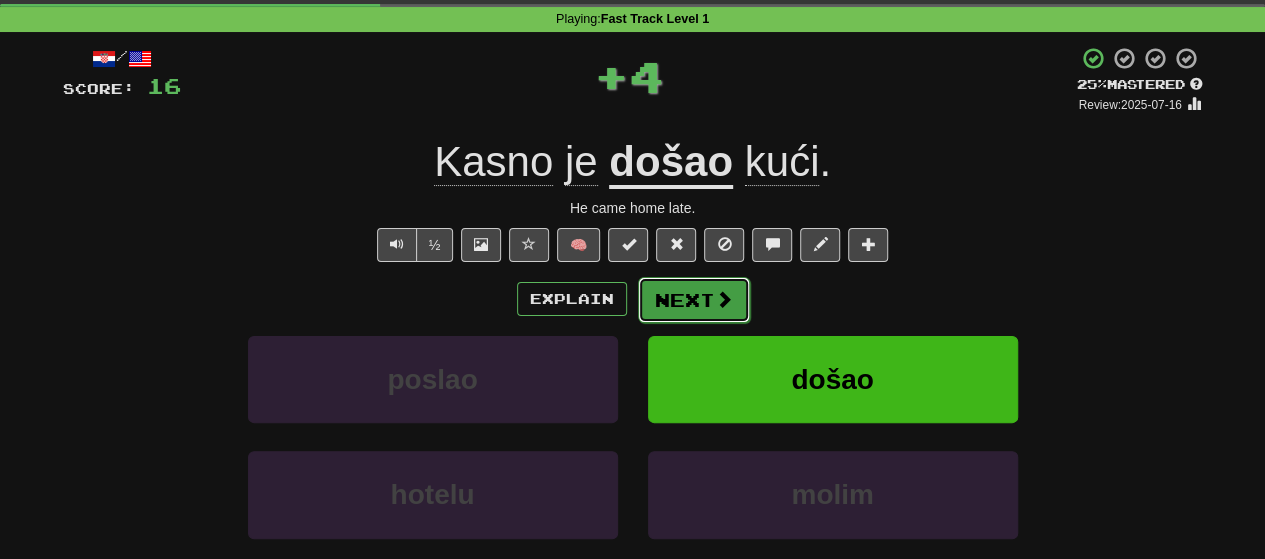 click on "Next" at bounding box center [694, 300] 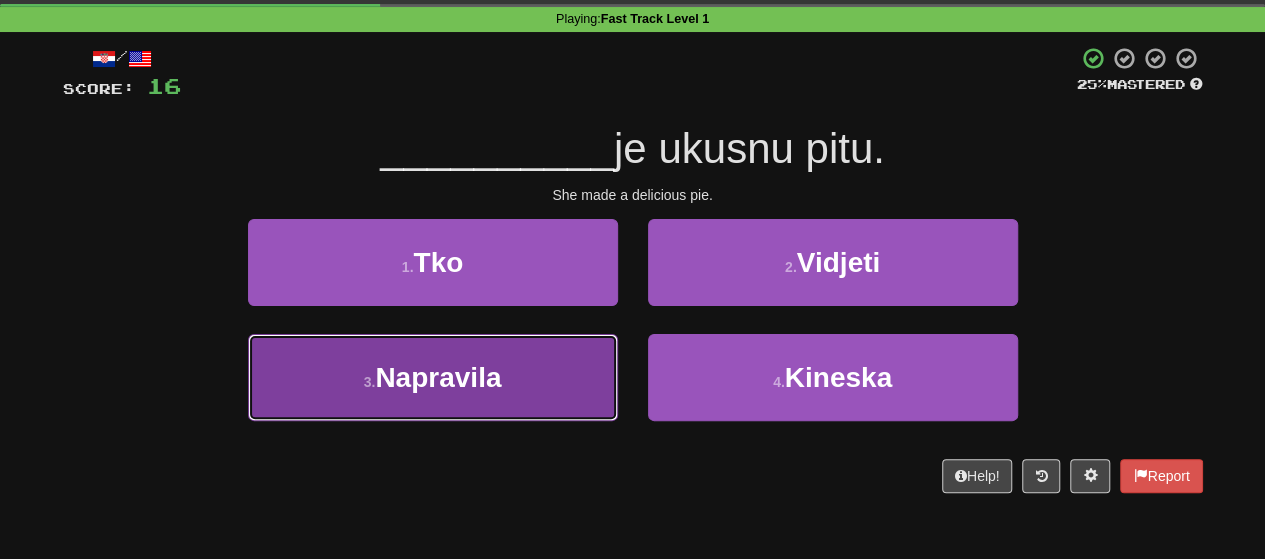 click on "3 .  Napravila" at bounding box center (433, 377) 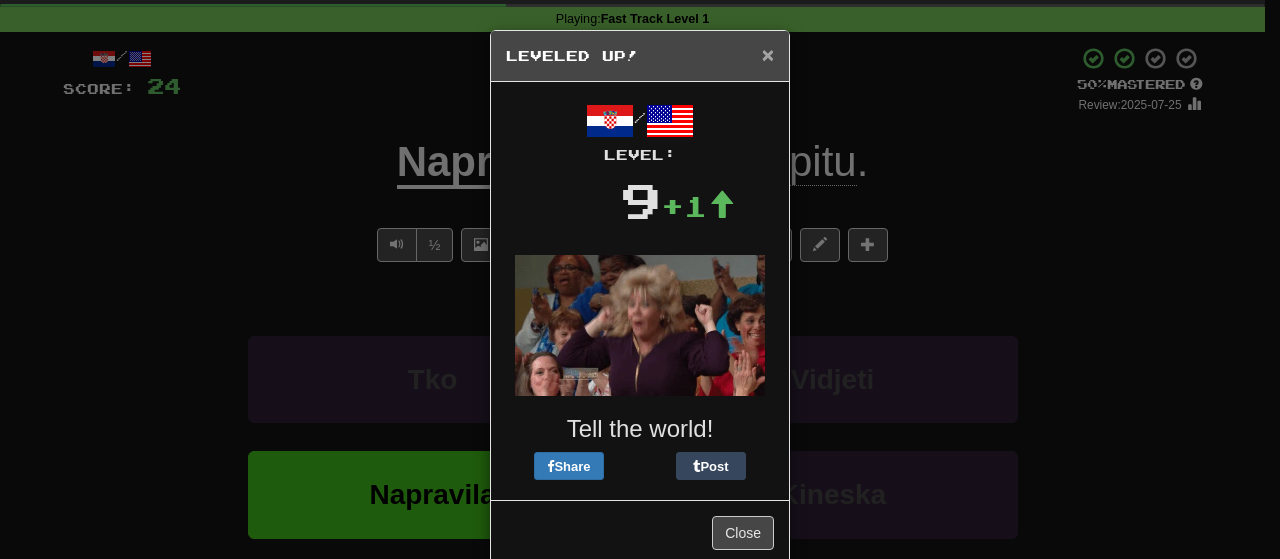 click on "× Leveled Up!" at bounding box center [640, 56] 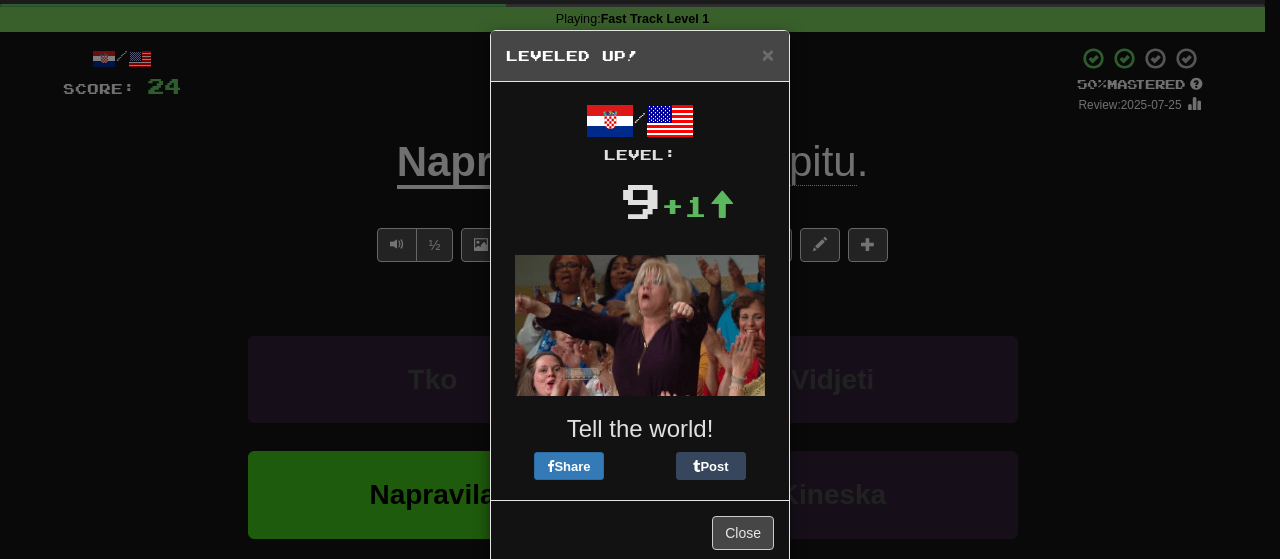 click on "Leveled Up!" at bounding box center (640, 56) 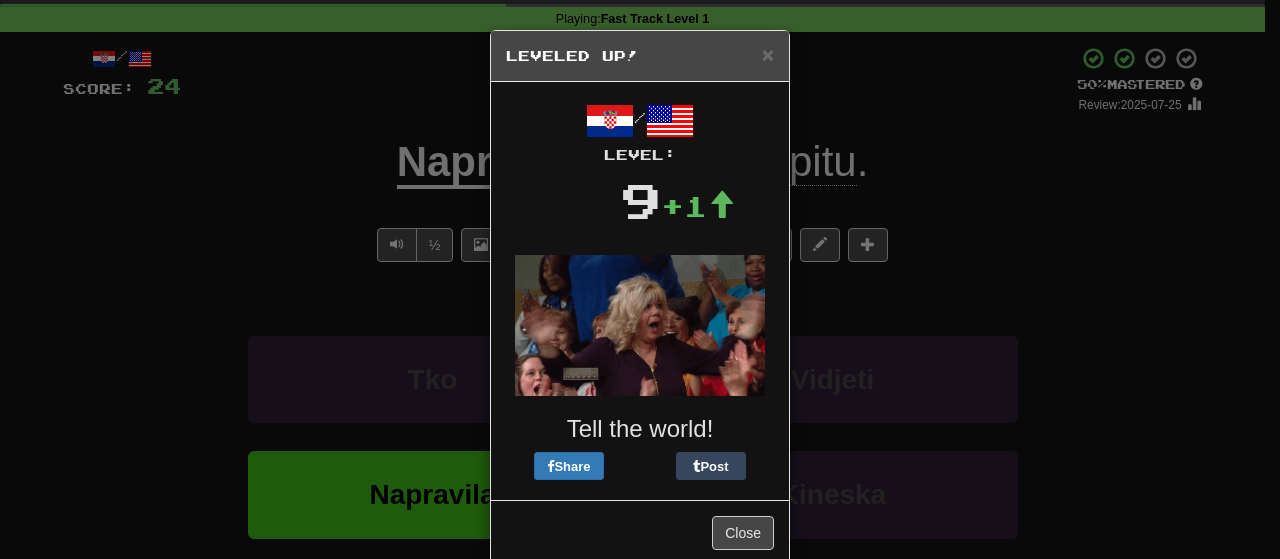 click on "× Leveled Up!" at bounding box center [640, 56] 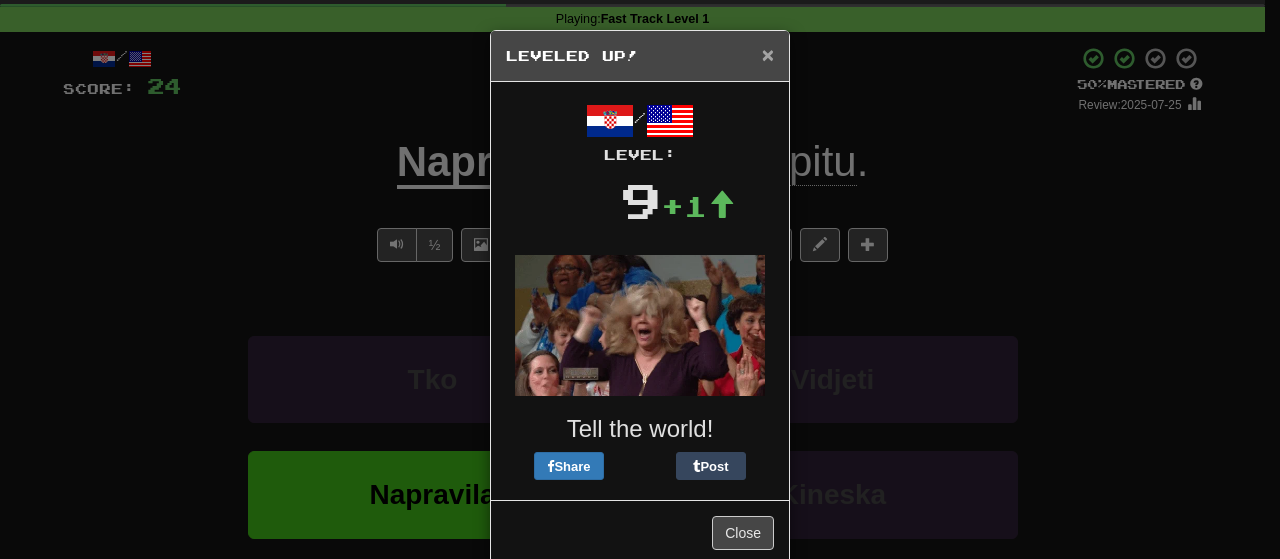 click on "×" at bounding box center (768, 54) 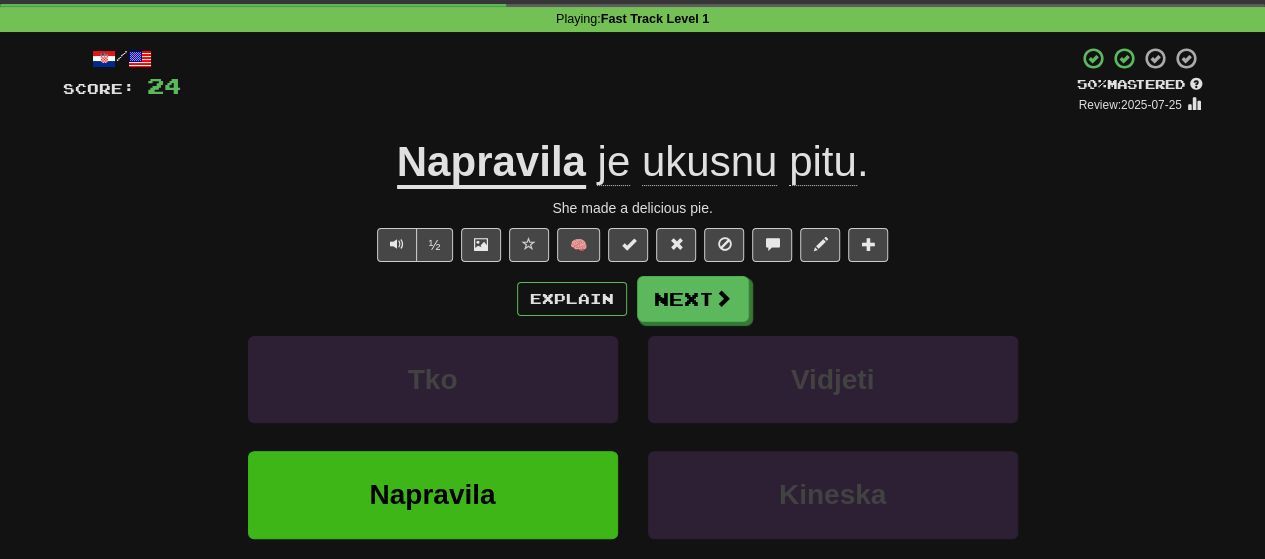 click on "Explain Next Tko Vidjeti Napravila Kineska Learn more: Tko Vidjeti Napravila Kineska" at bounding box center (633, 436) 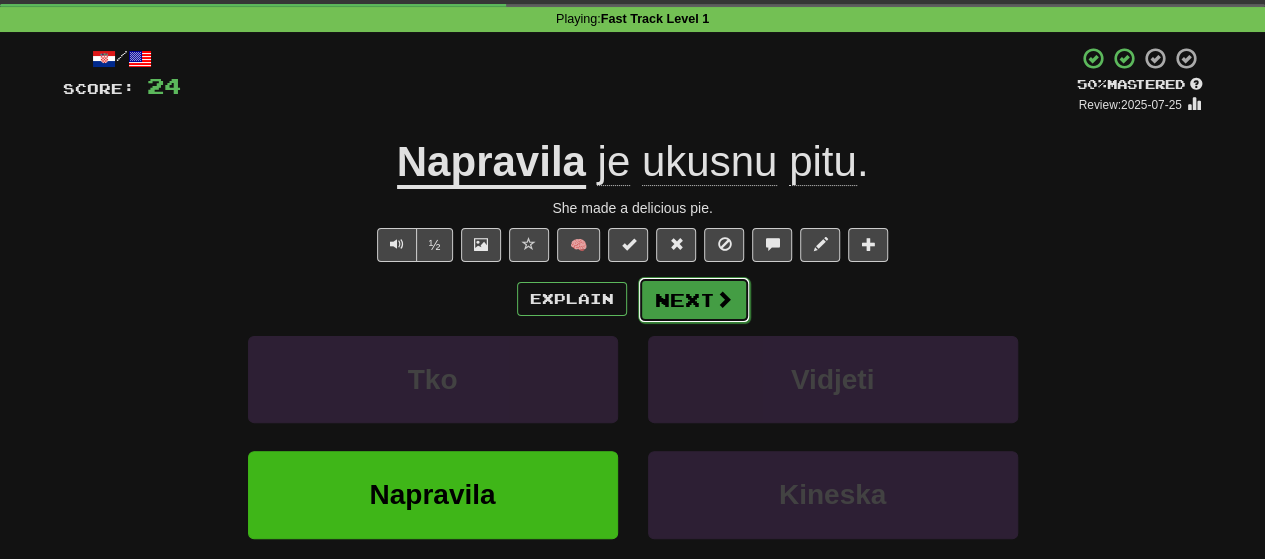click at bounding box center [724, 299] 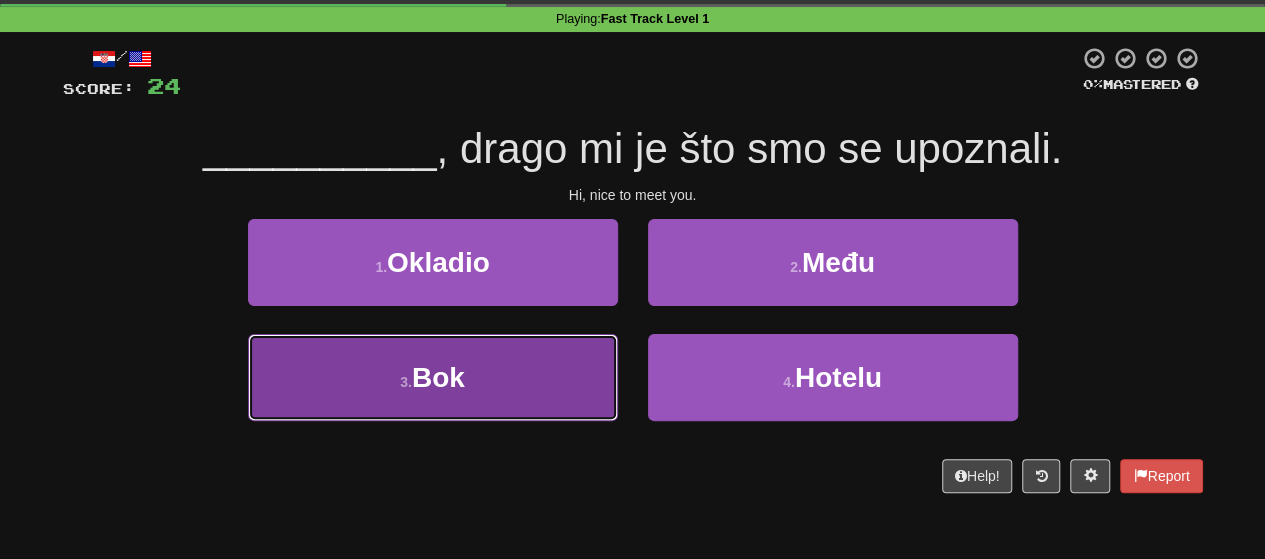 click on "3 .  Bok" at bounding box center [433, 377] 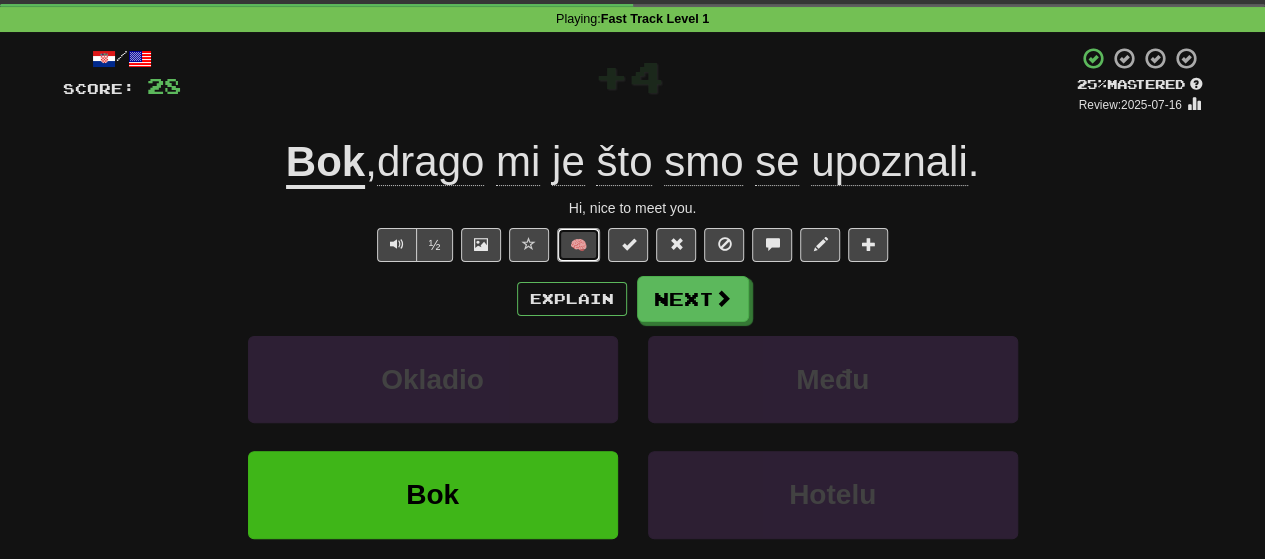 click on "🧠" at bounding box center [578, 245] 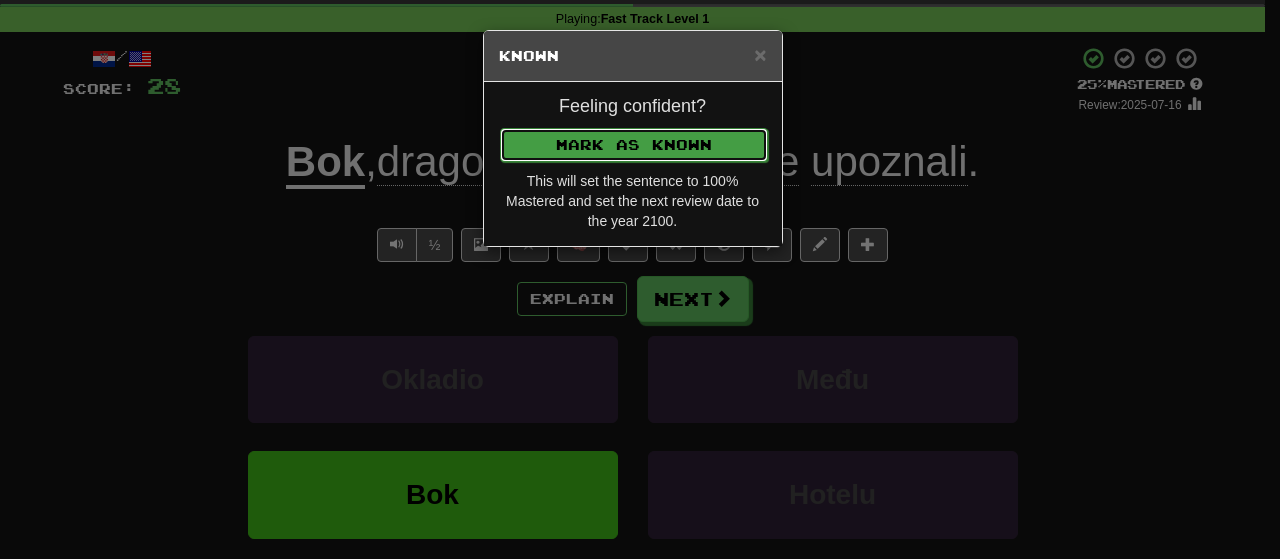 click on "Mark as Known" at bounding box center [634, 145] 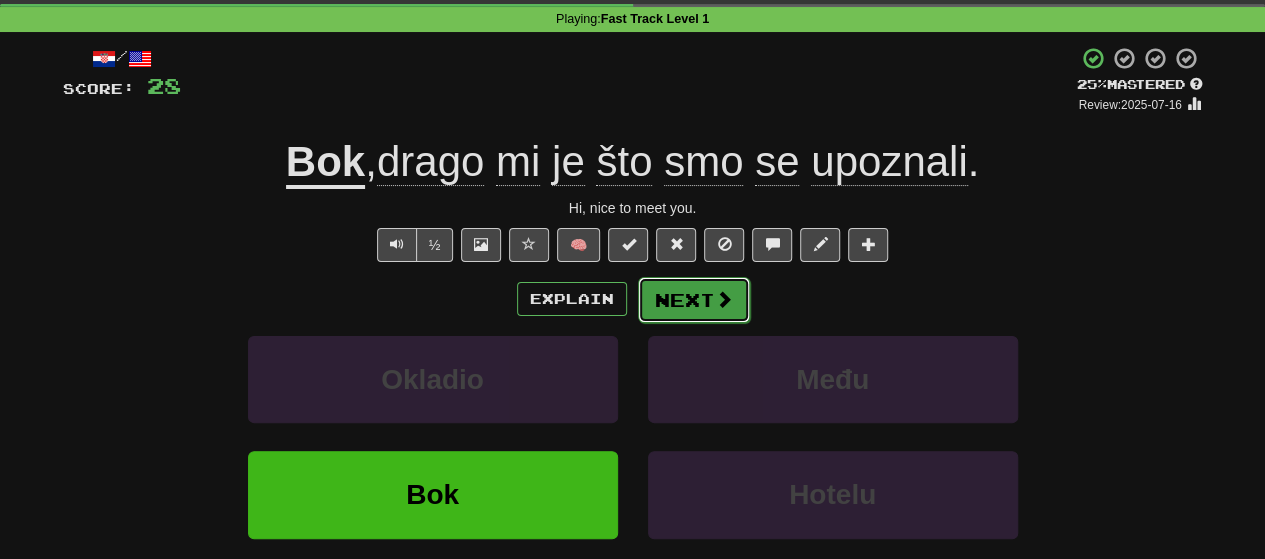 click on "Next" at bounding box center (694, 300) 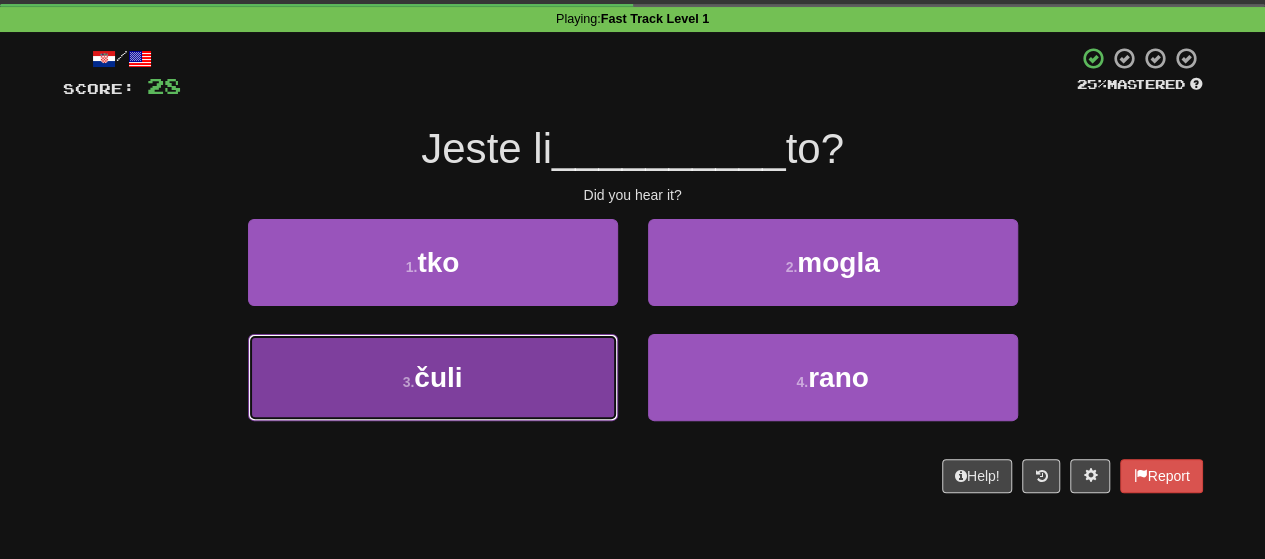 click on "3 .  čuli" at bounding box center (433, 377) 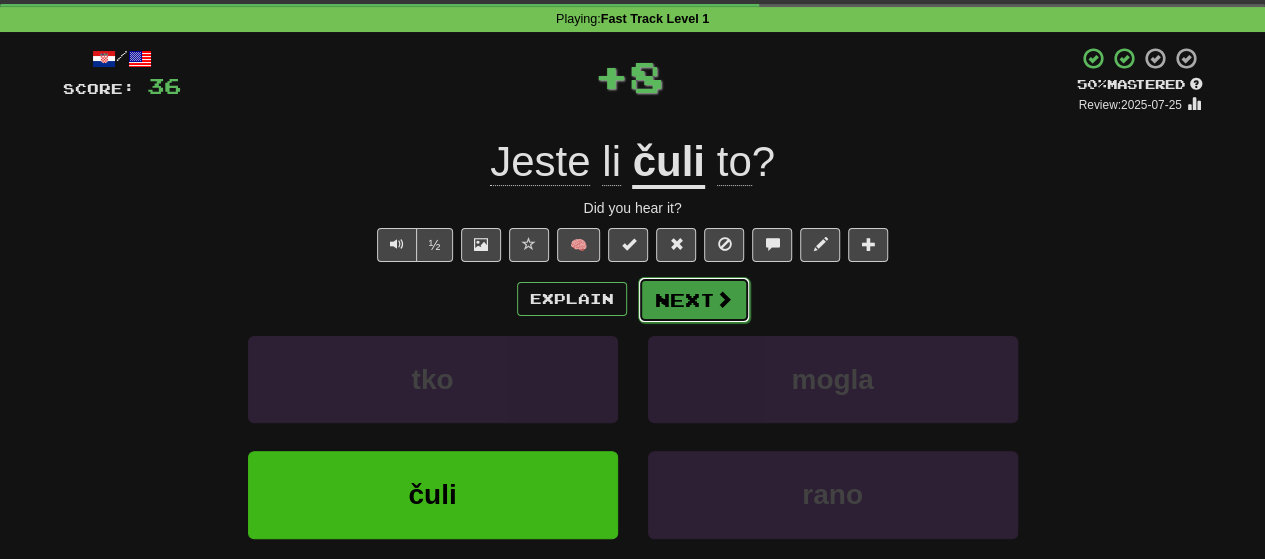 click on "Next" at bounding box center [694, 300] 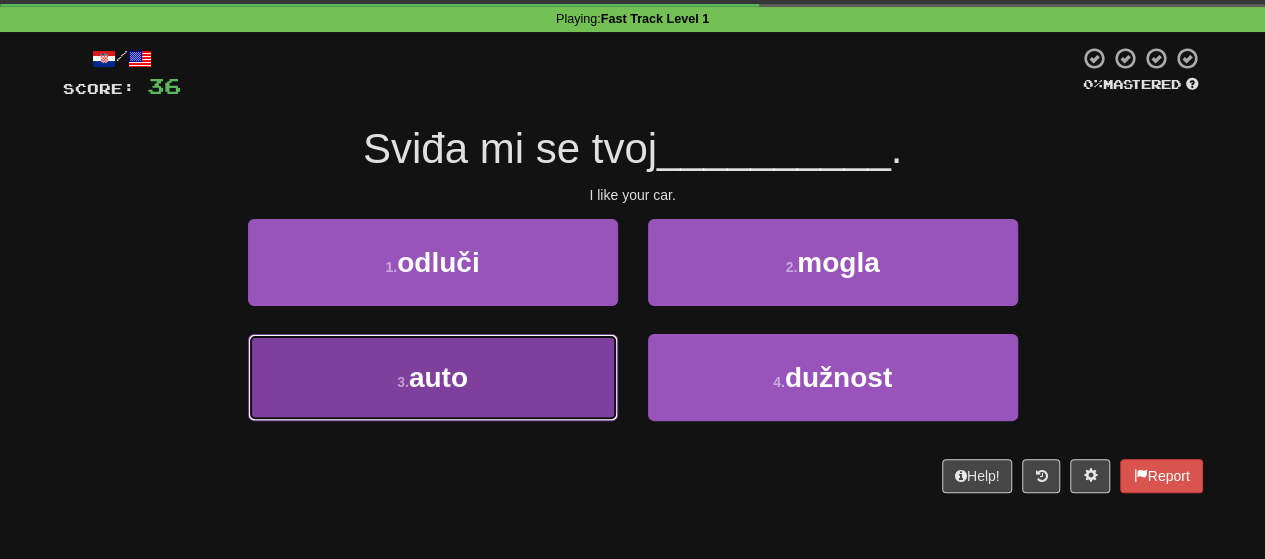 click on "3 .  auto" at bounding box center (433, 377) 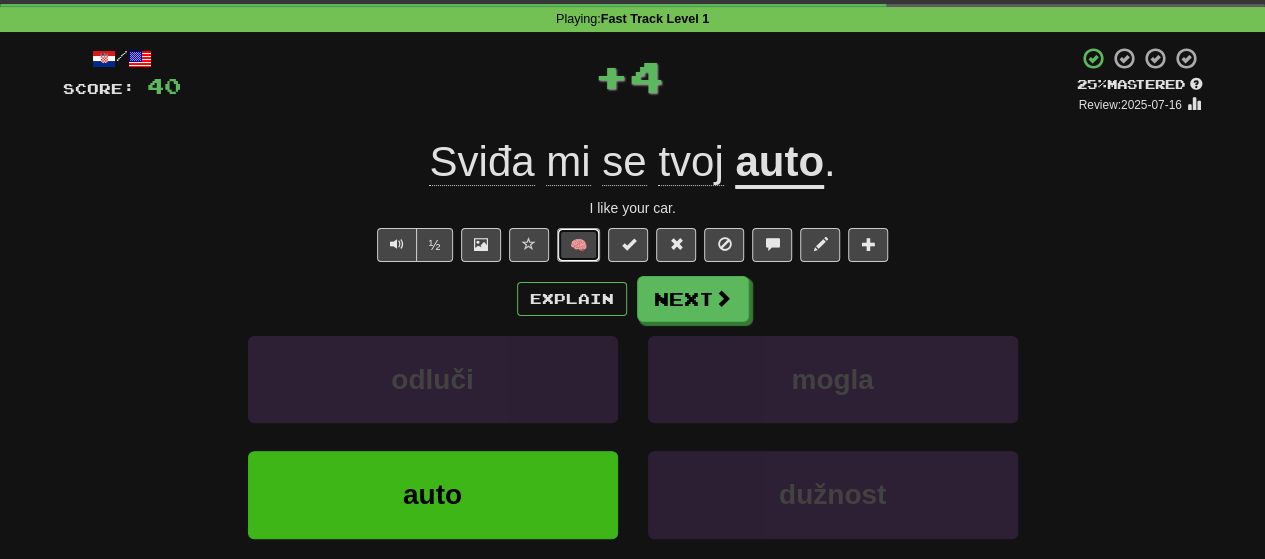 click on "🧠" at bounding box center [578, 245] 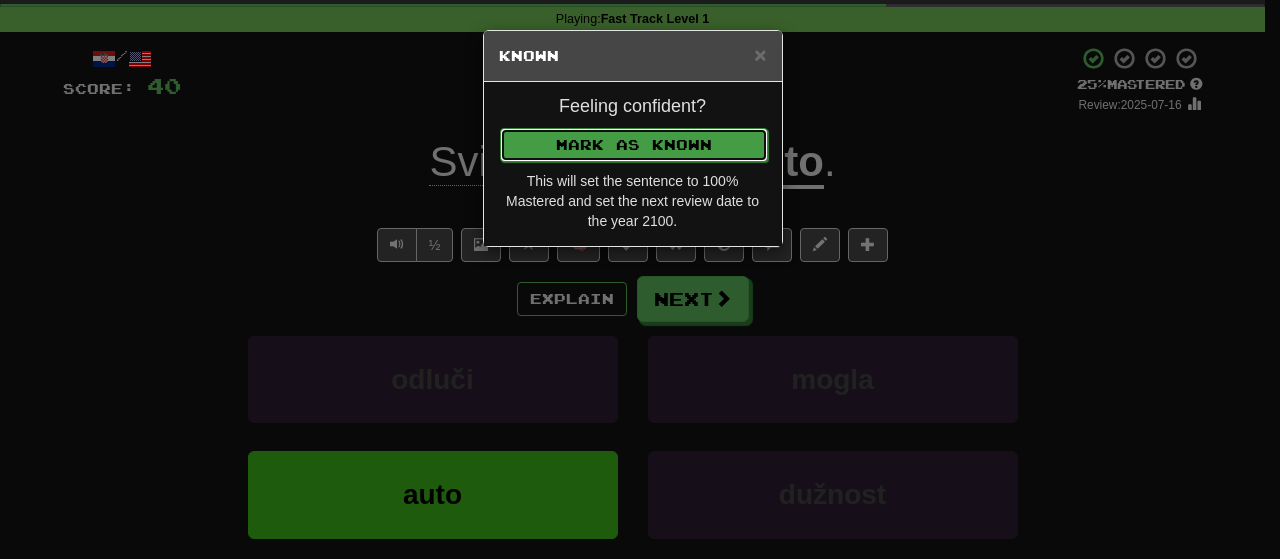 click on "Mark as Known" at bounding box center [634, 145] 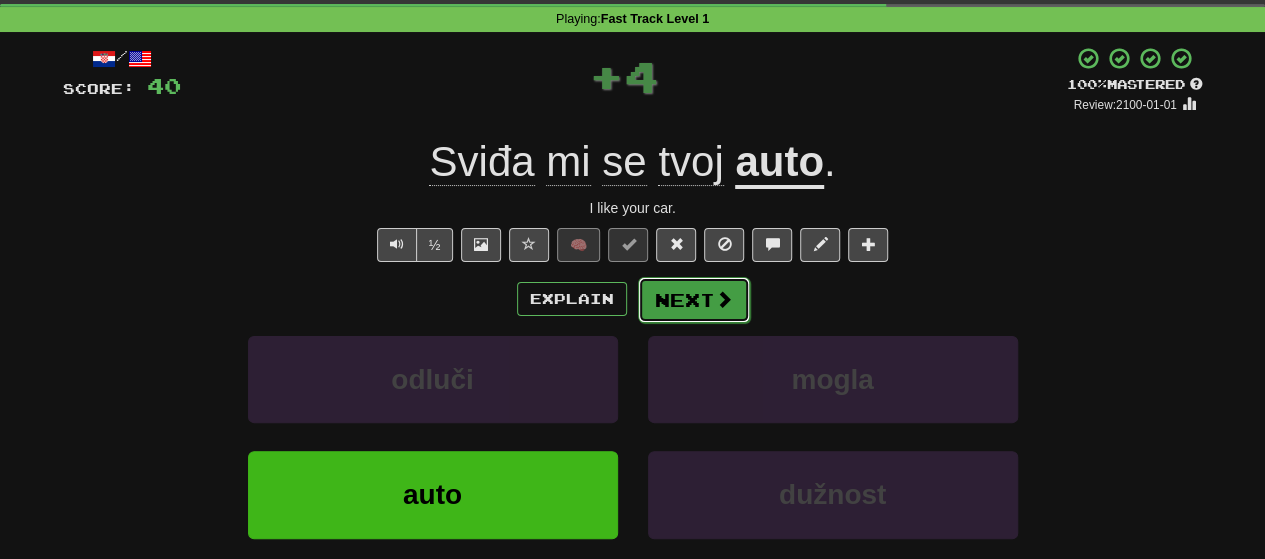 click on "Next" at bounding box center (694, 300) 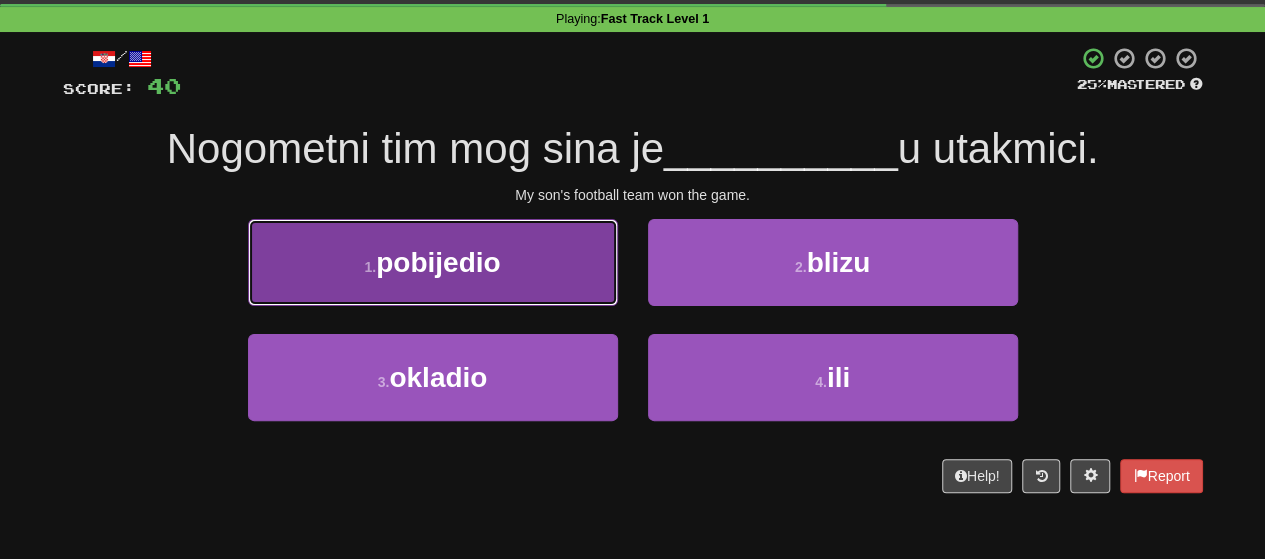 click on "1 .  pobijedio" at bounding box center [433, 262] 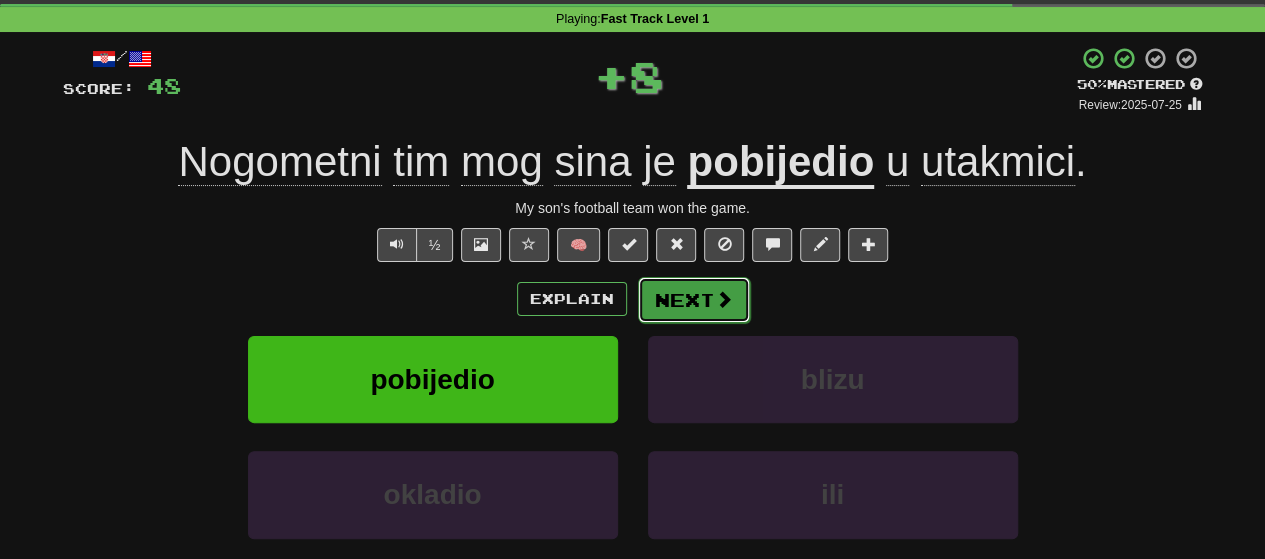 click on "Next" at bounding box center [694, 300] 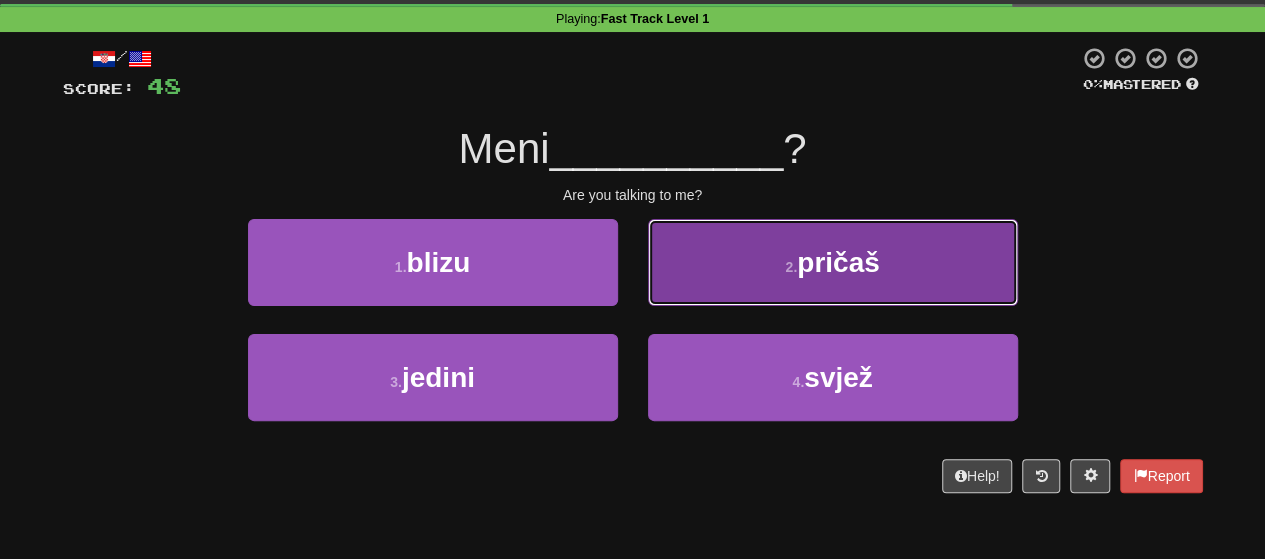 click on "2 .  pričaš" at bounding box center [833, 262] 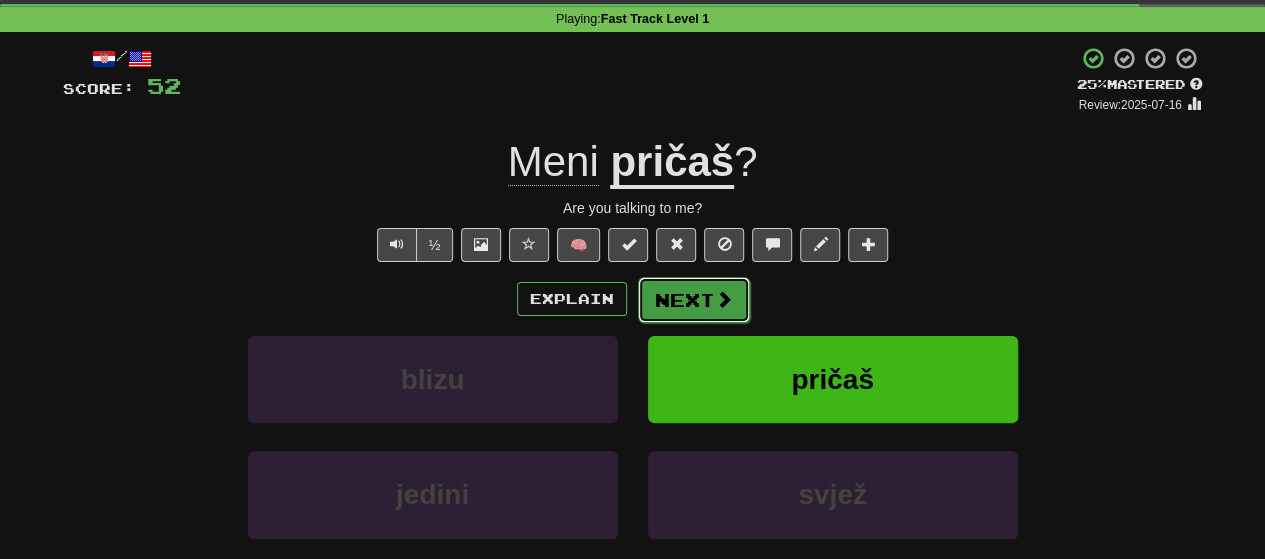 click on "Next" at bounding box center (694, 300) 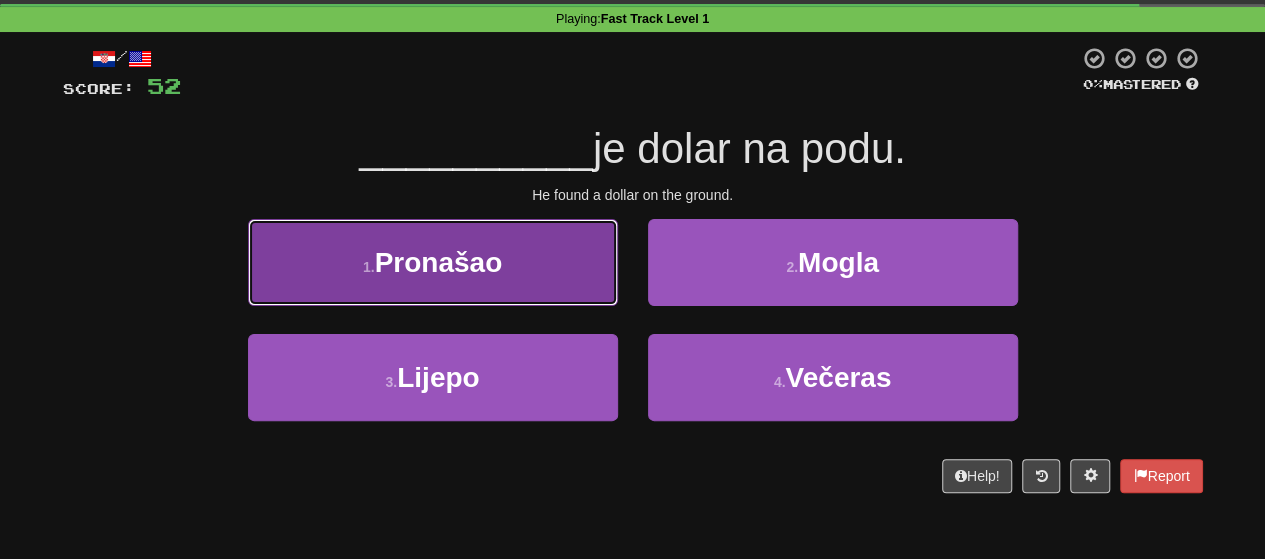 click on "1 .  Pronašao" at bounding box center [433, 262] 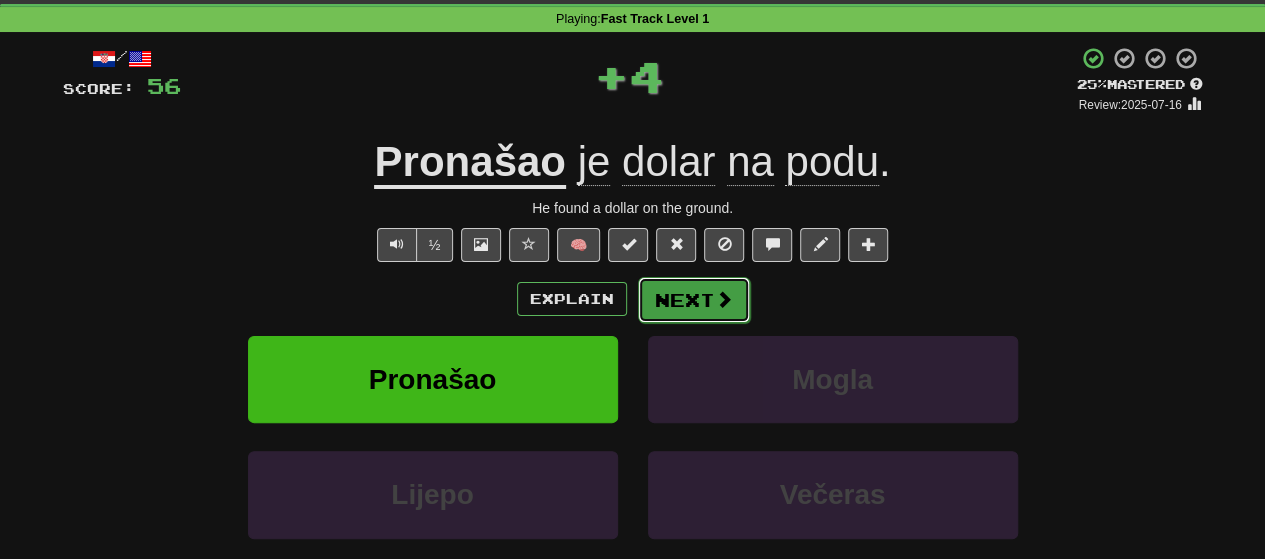 click on "Next" at bounding box center (694, 300) 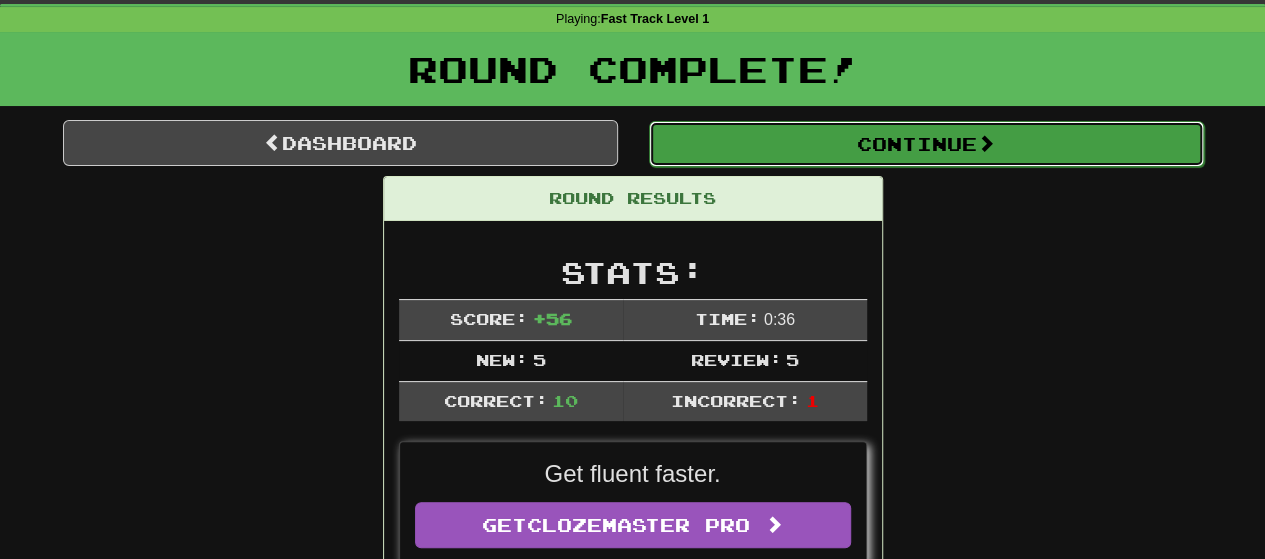 click on "Continue" at bounding box center (926, 144) 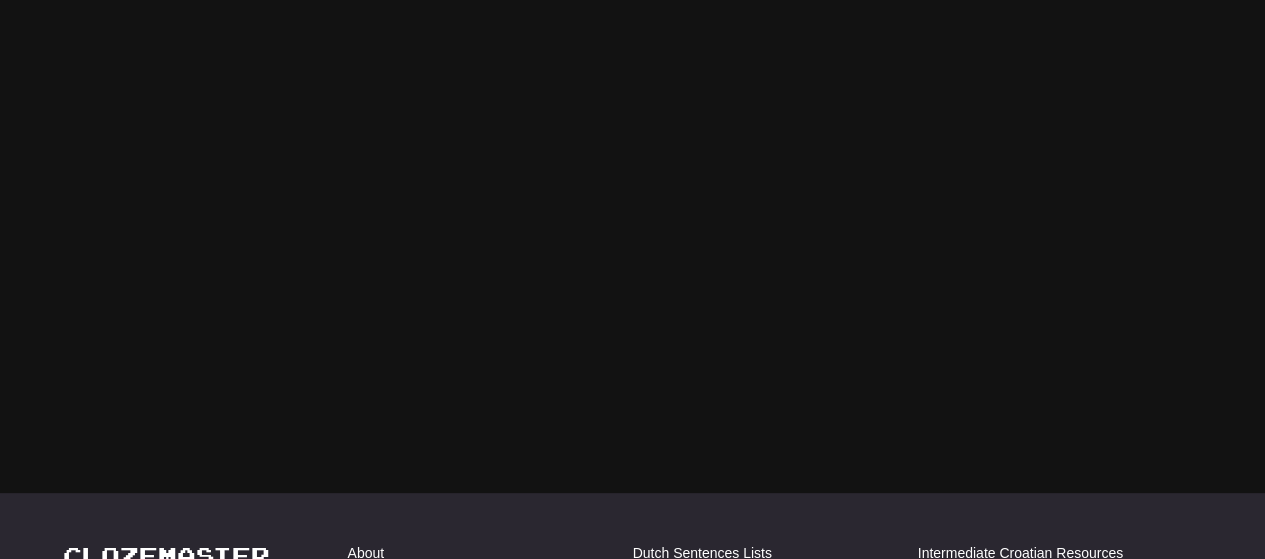 scroll, scrollTop: 76, scrollLeft: 0, axis: vertical 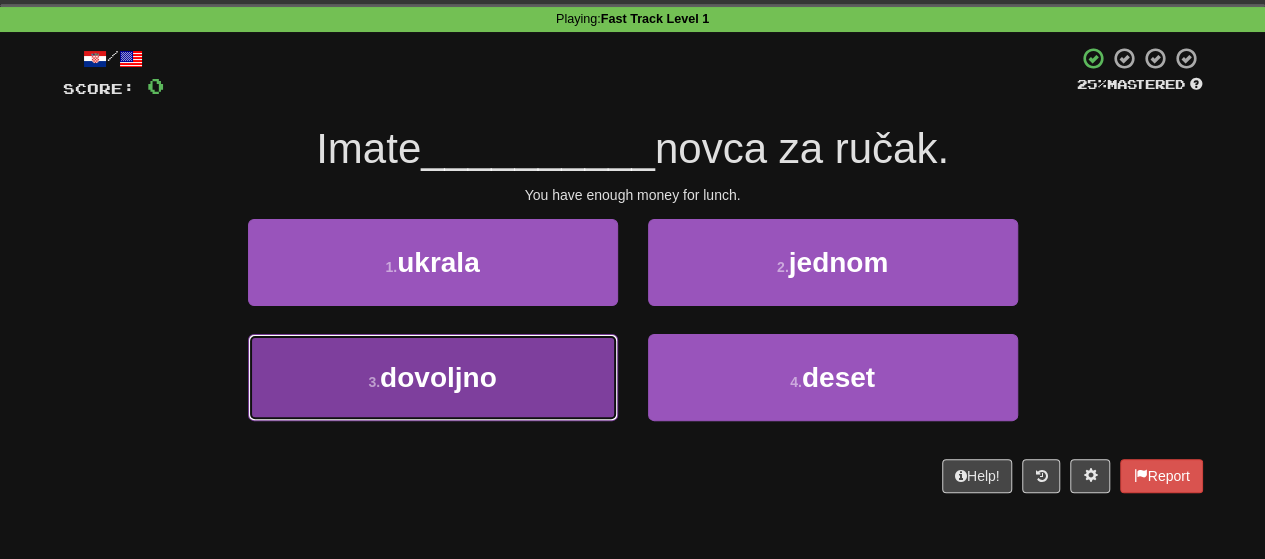 click on "3 .  dovoljno" at bounding box center (433, 377) 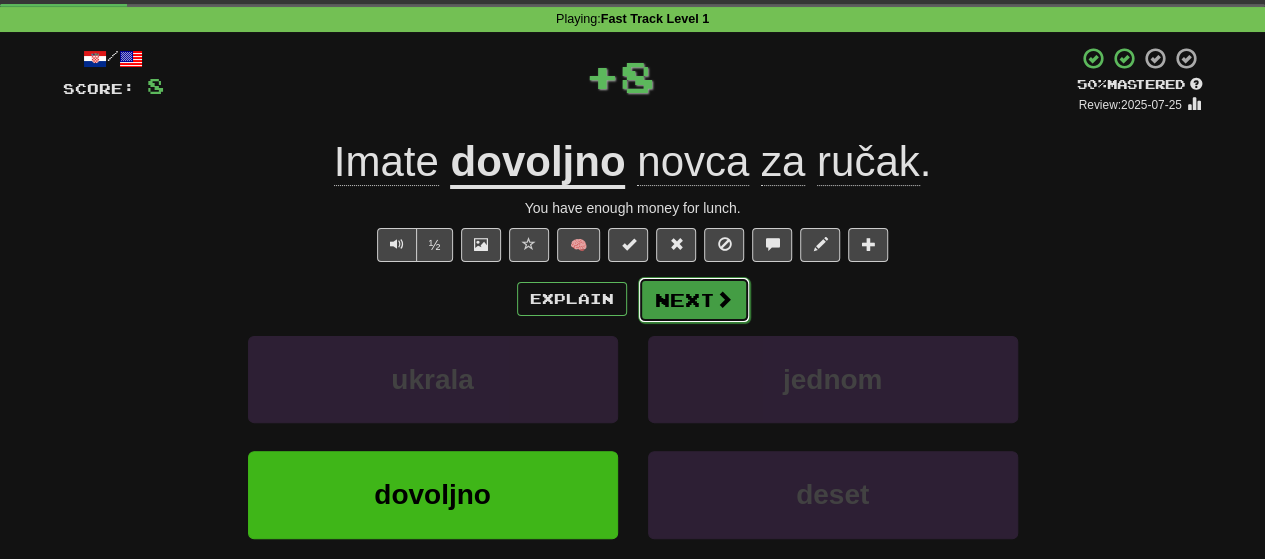 click at bounding box center [724, 299] 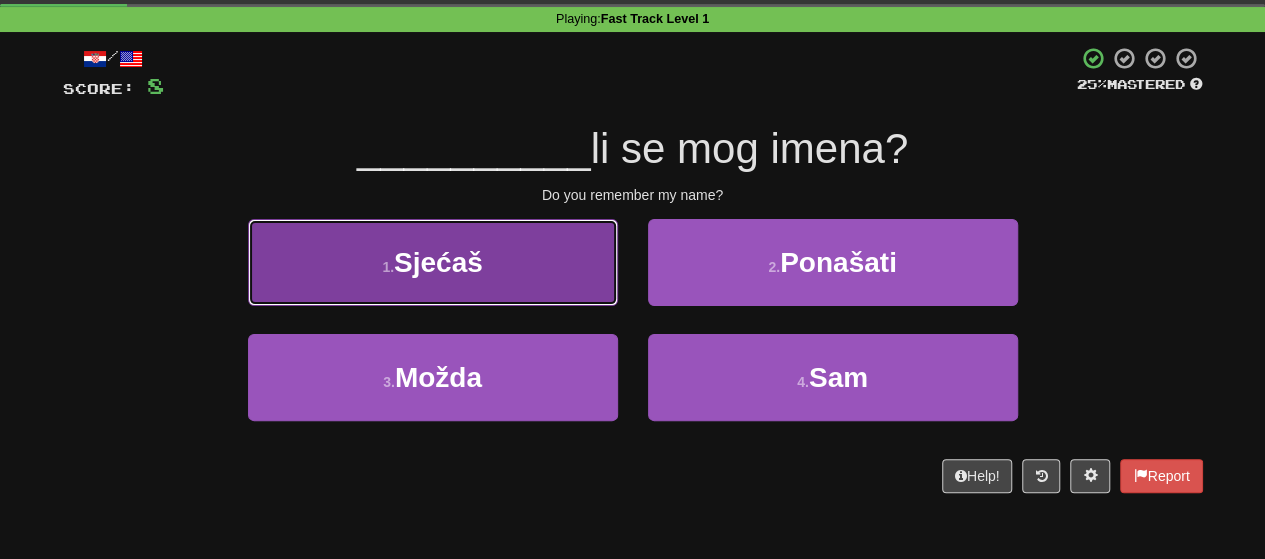 click on "1 .  Sjećaš" at bounding box center [433, 262] 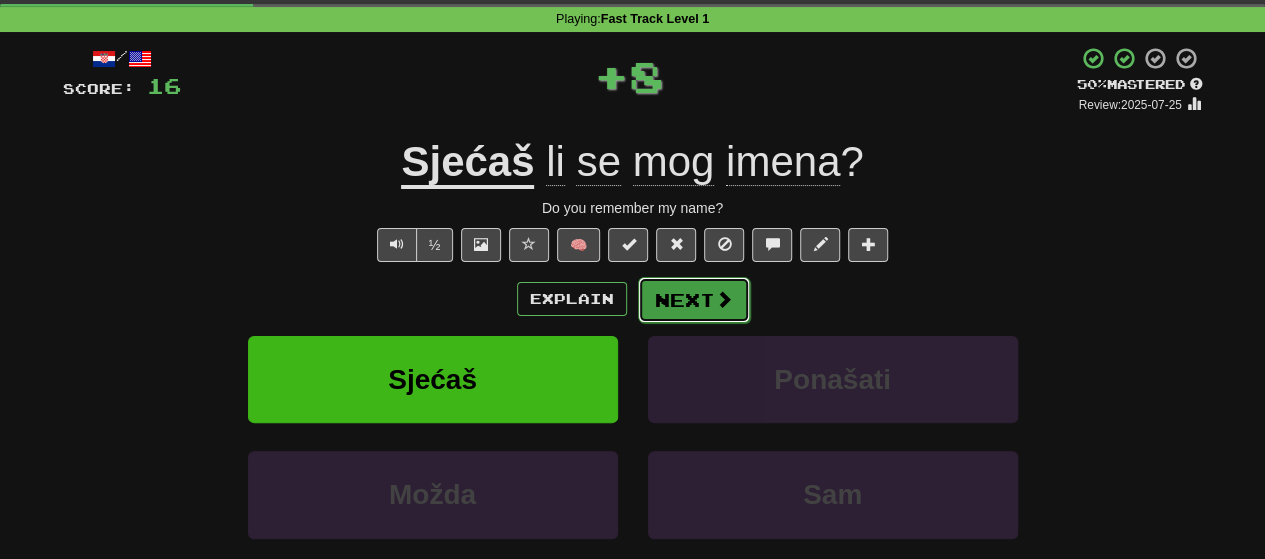 click on "Next" at bounding box center (694, 300) 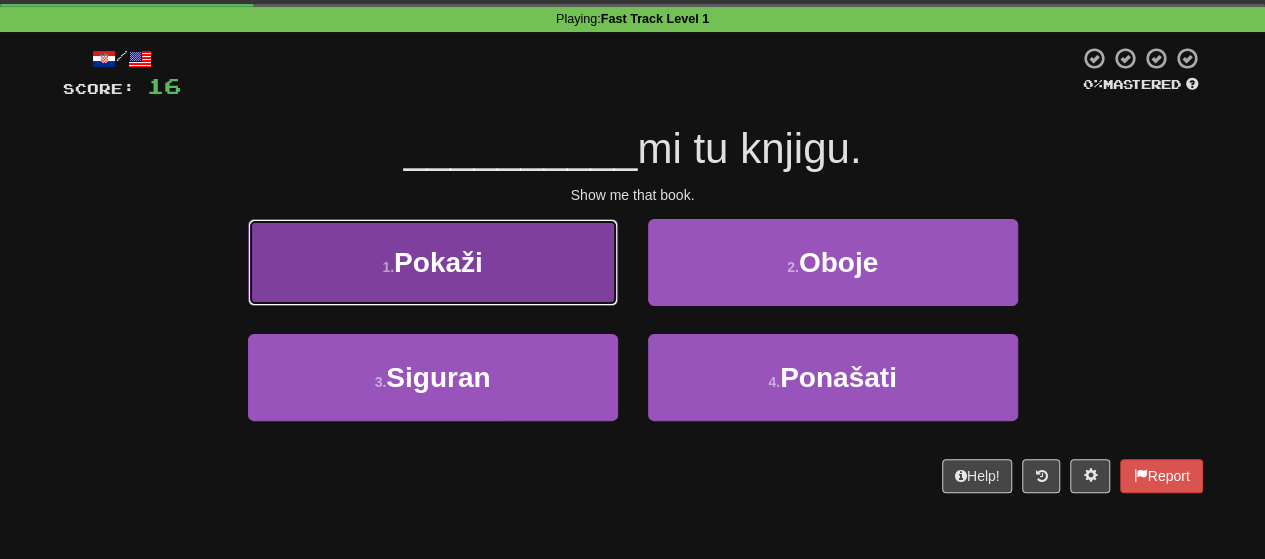 click on "1 .  Pokaži" at bounding box center [433, 262] 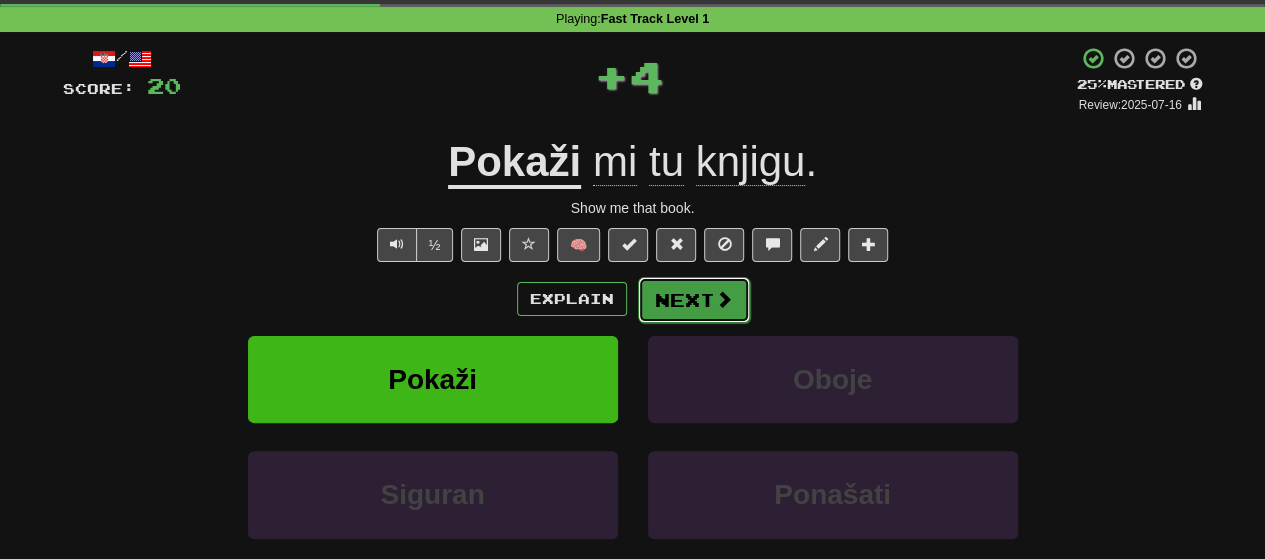 click on "Next" at bounding box center (694, 300) 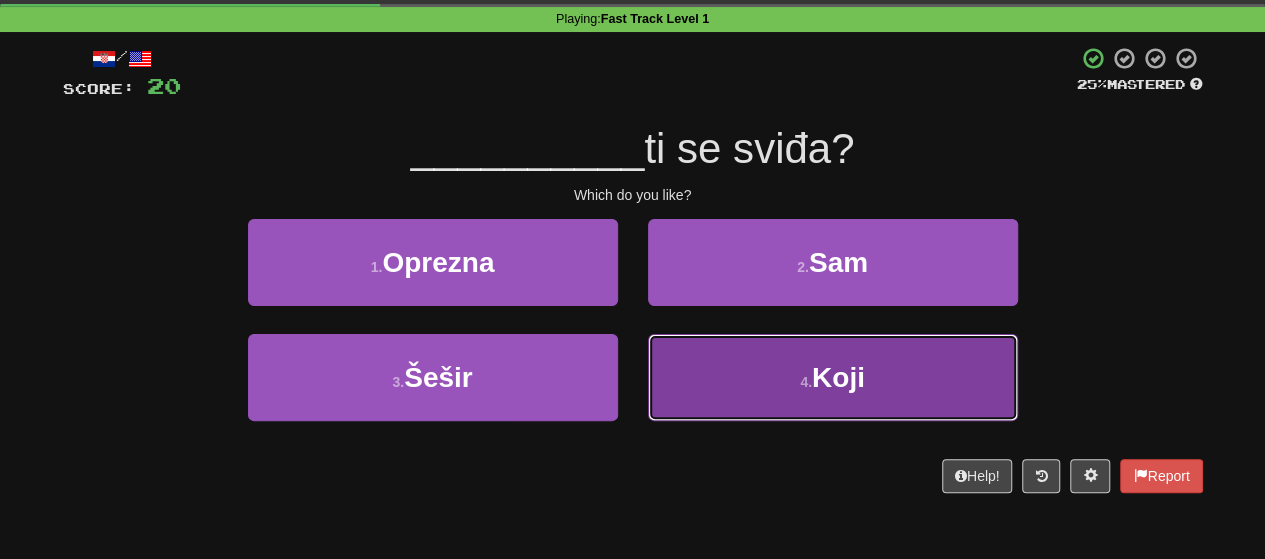 click on "4 .  Koji" at bounding box center [833, 377] 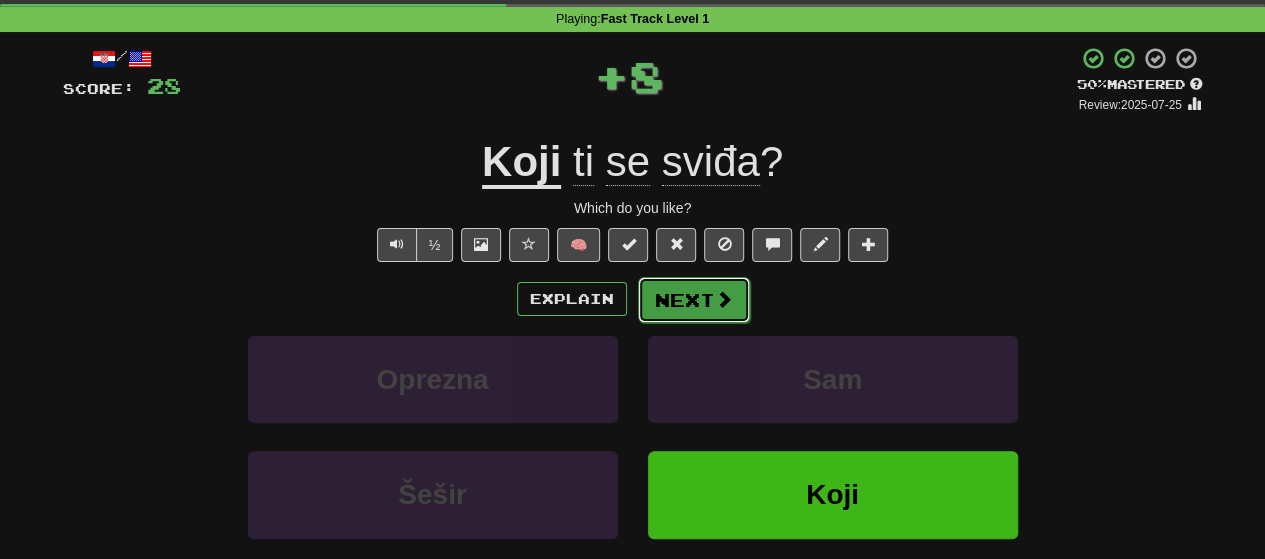 click on "Next" at bounding box center (694, 300) 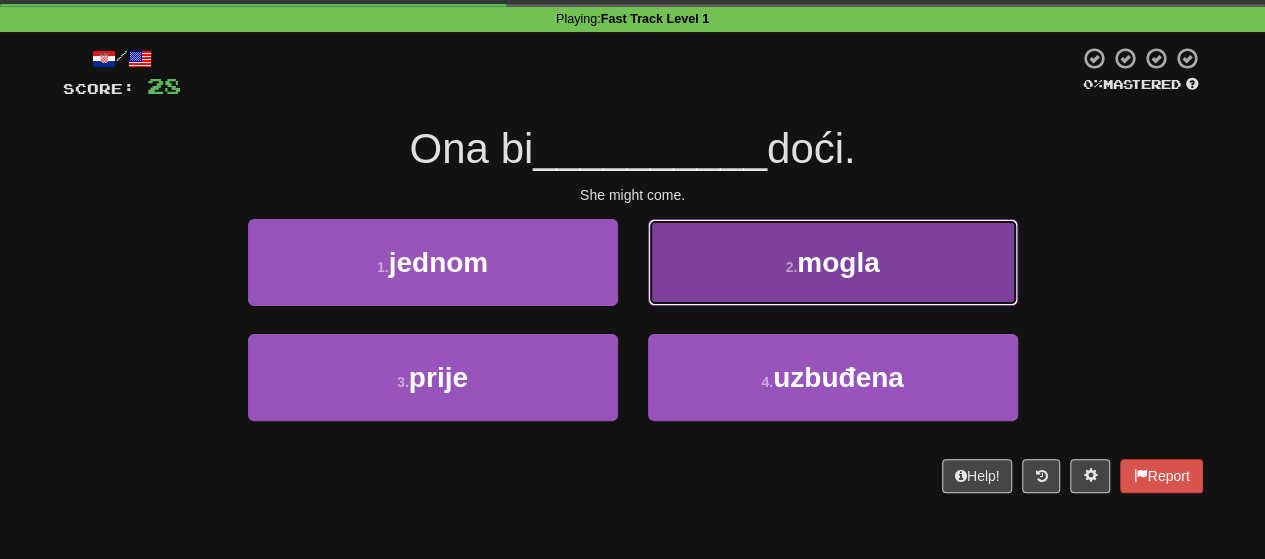 click on "2 .  mogla" at bounding box center [833, 262] 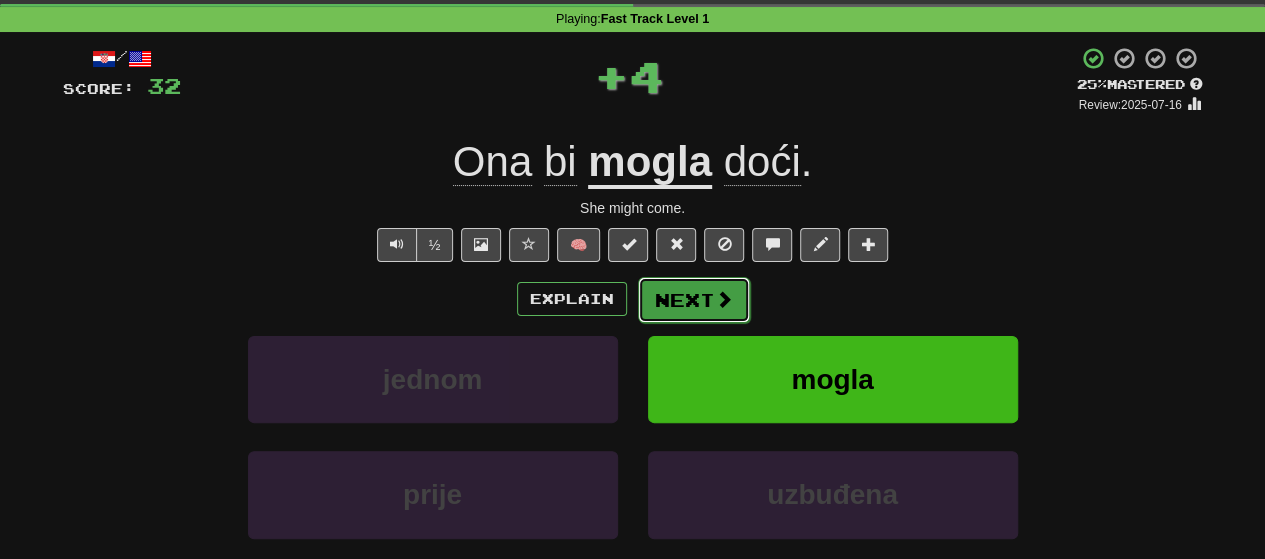 click on "Next" at bounding box center (694, 300) 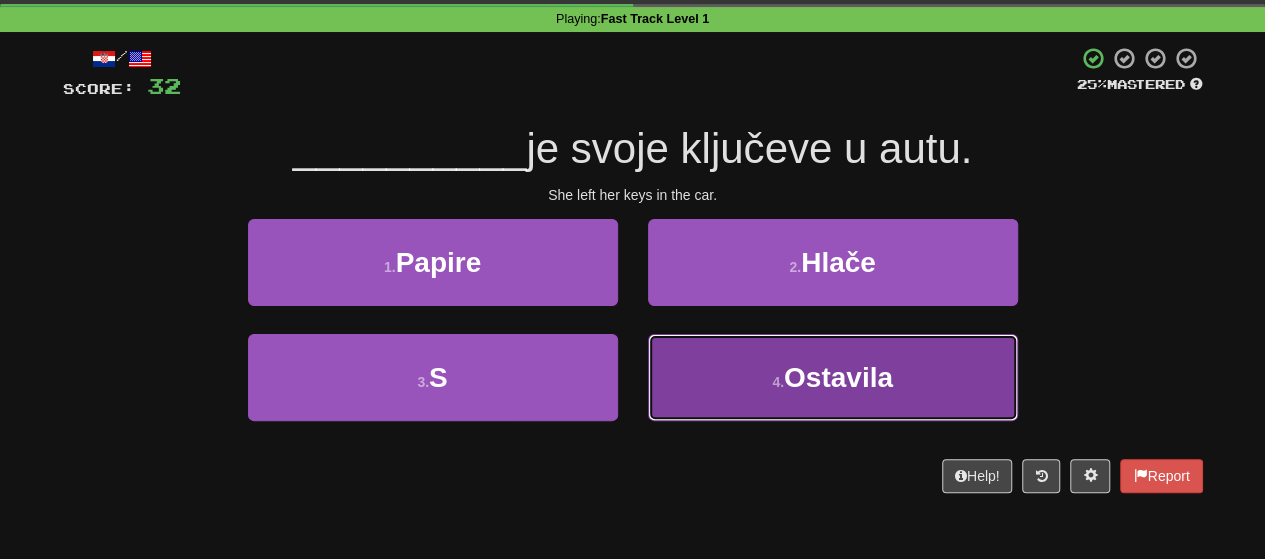 click on "4 .  Ostavila" at bounding box center (833, 377) 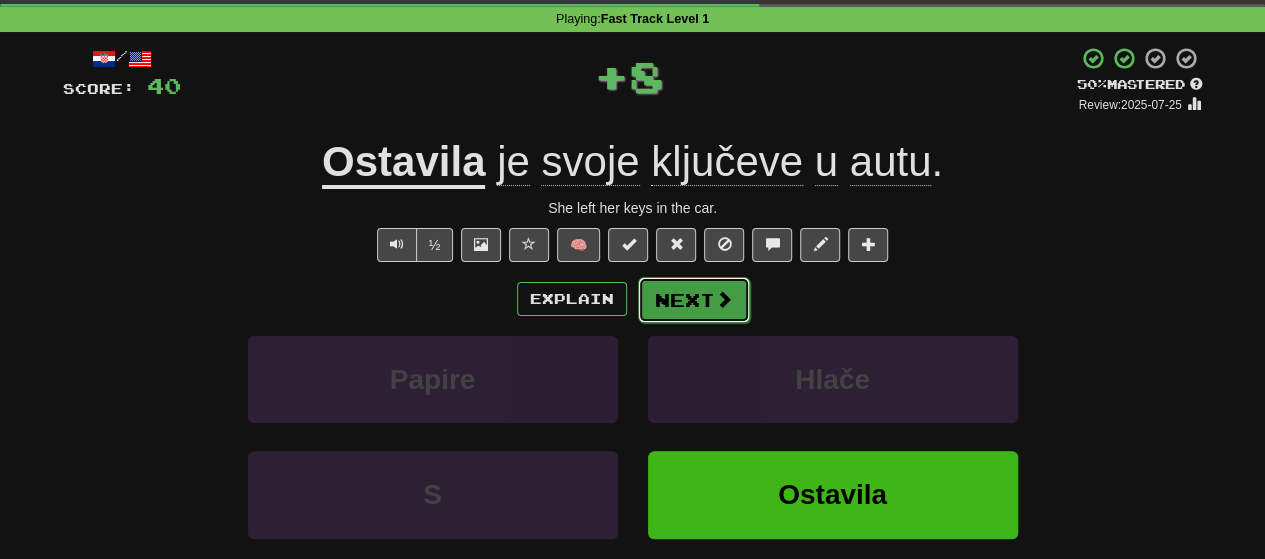 click on "Next" at bounding box center [694, 300] 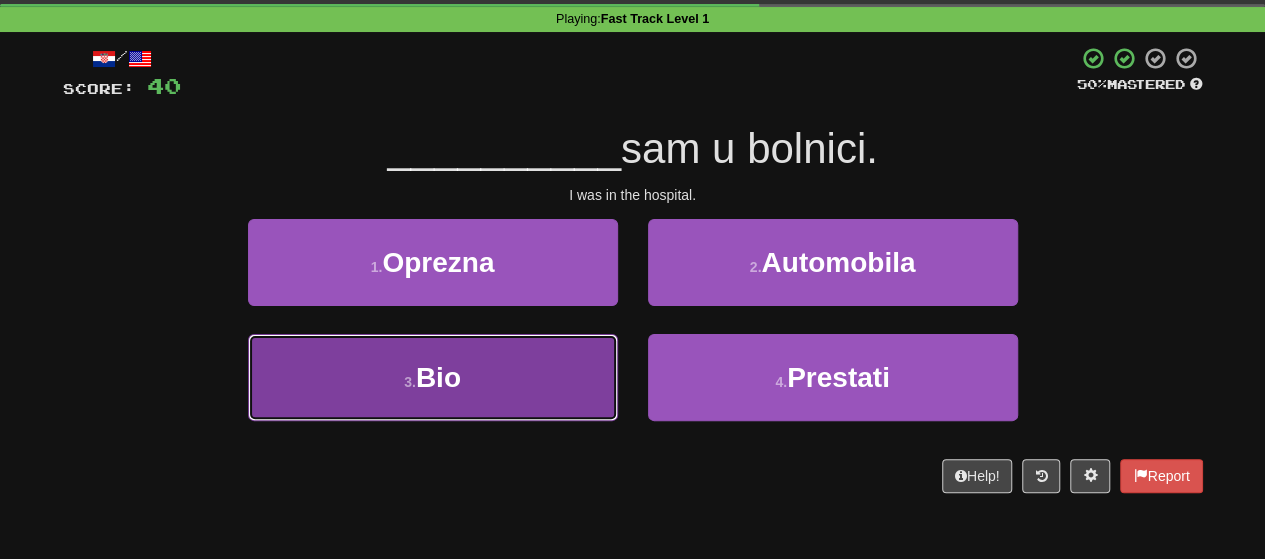 click on "3 .  Bio" at bounding box center [433, 377] 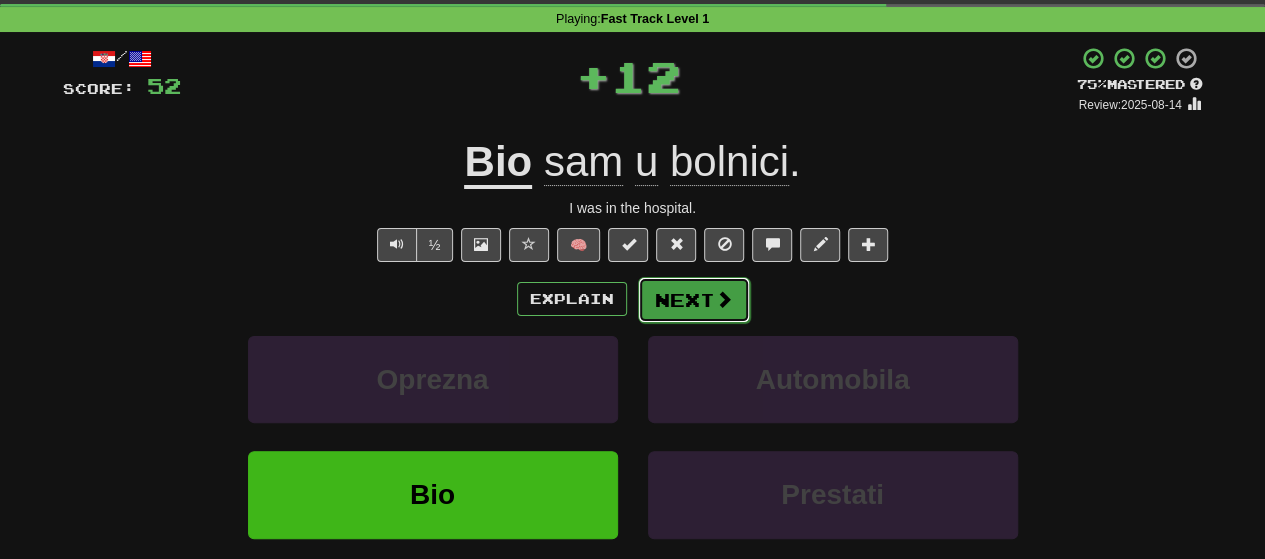 click on "Next" at bounding box center [694, 300] 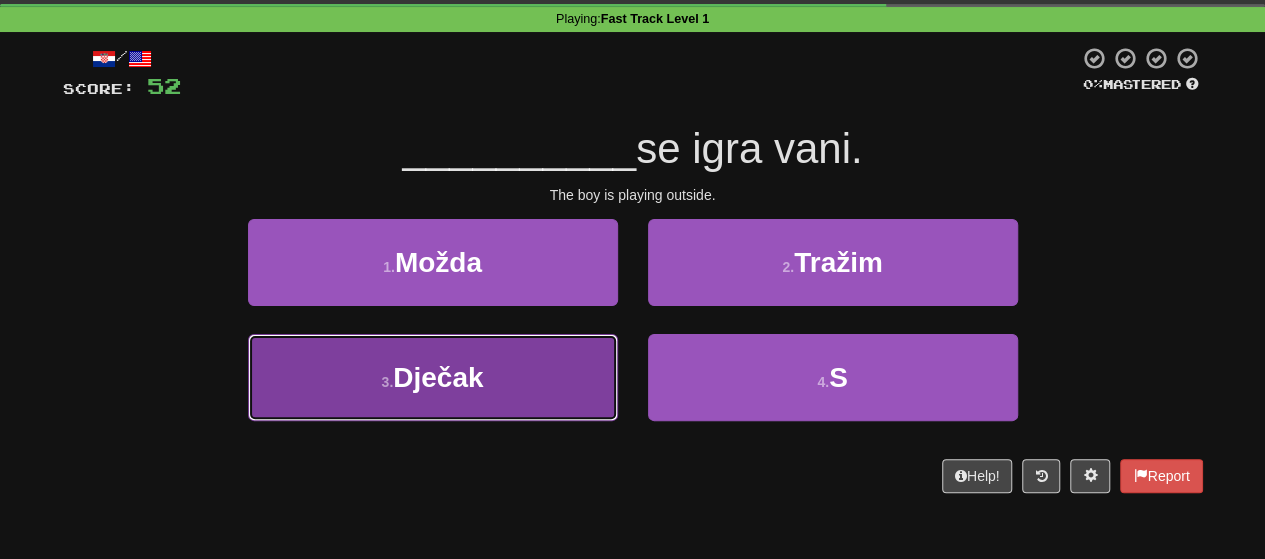 click on "3 .  Dječak" at bounding box center (433, 377) 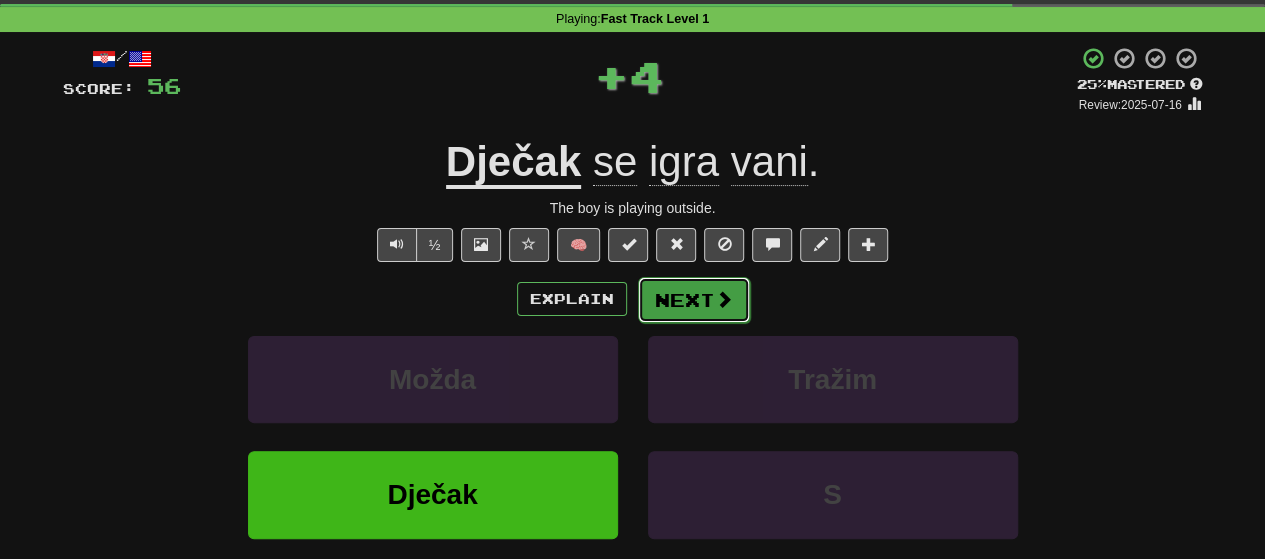 click on "Next" at bounding box center (694, 300) 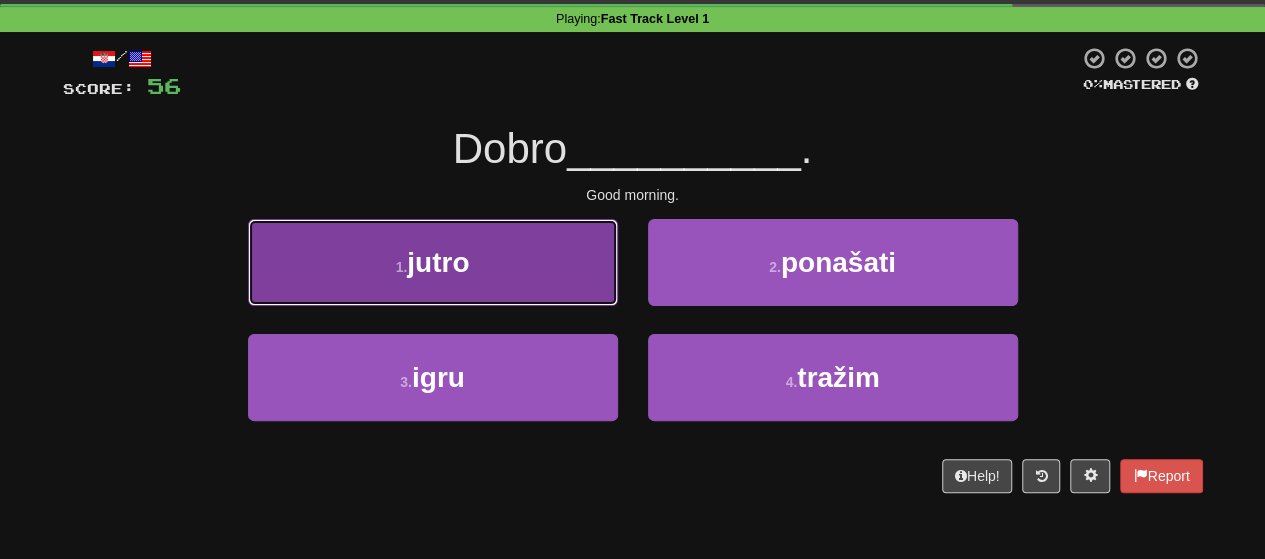 click on "1 .  jutro" at bounding box center [433, 262] 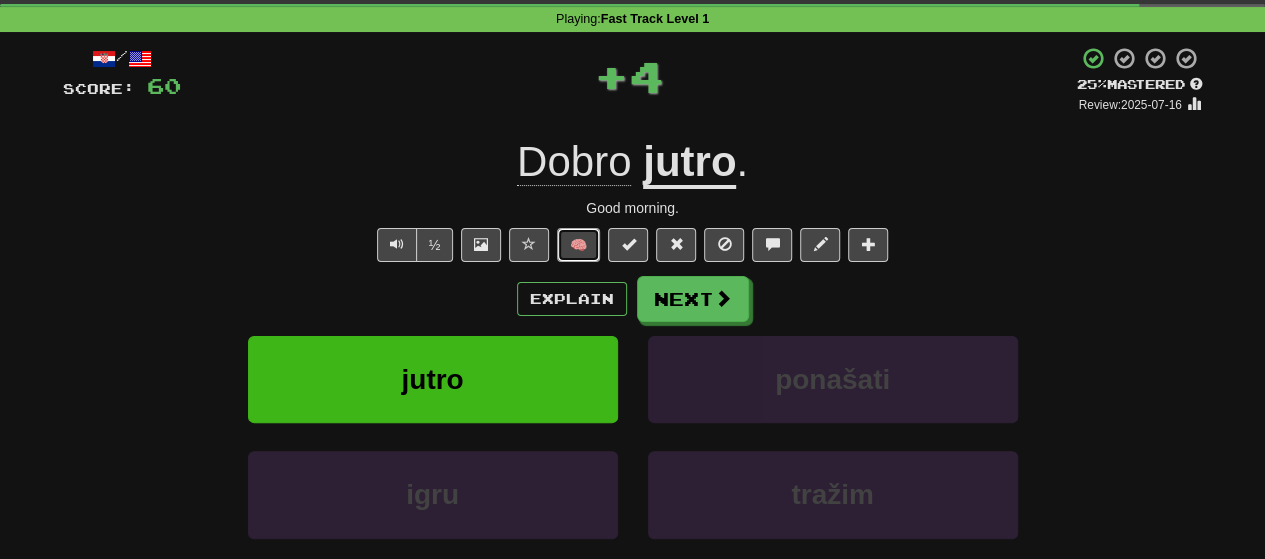 click on "🧠" at bounding box center (578, 245) 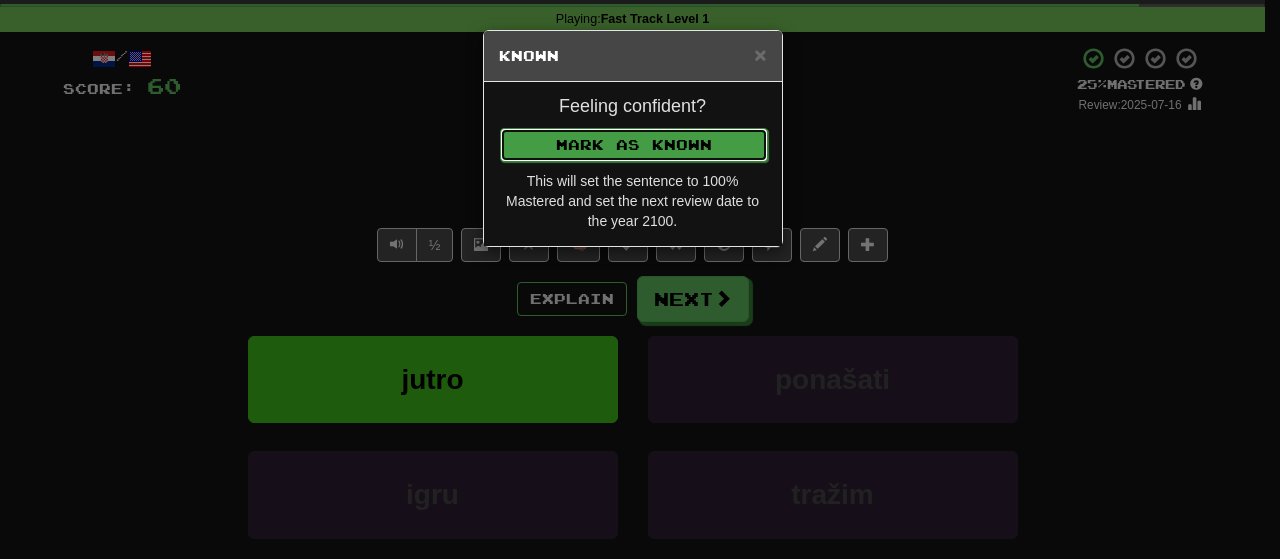 click on "Mark as Known" at bounding box center [634, 145] 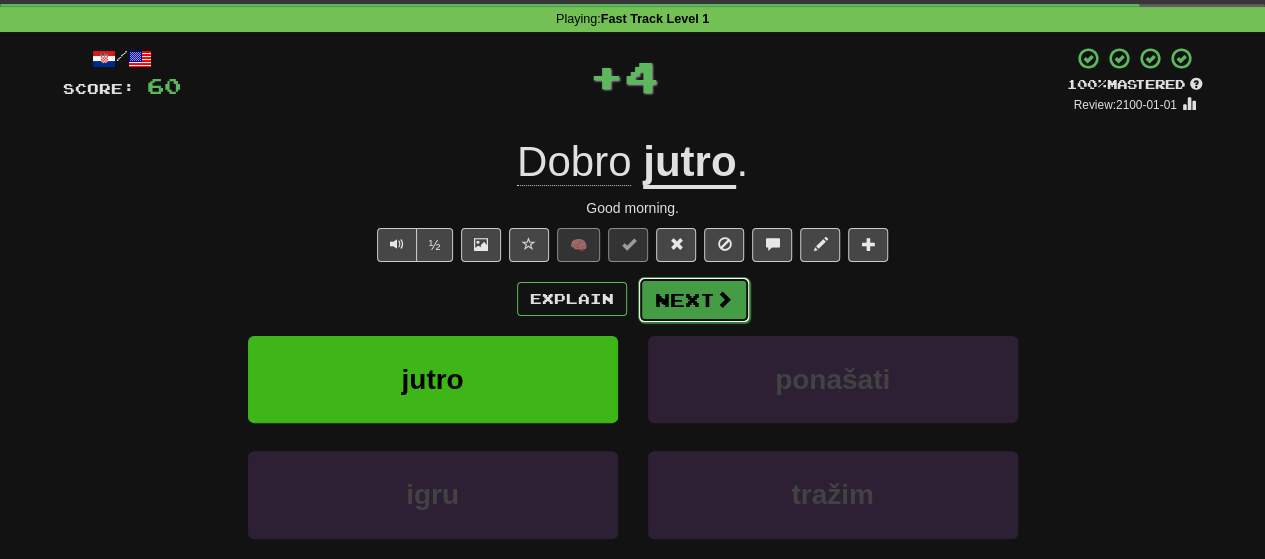 click on "Next" at bounding box center [694, 300] 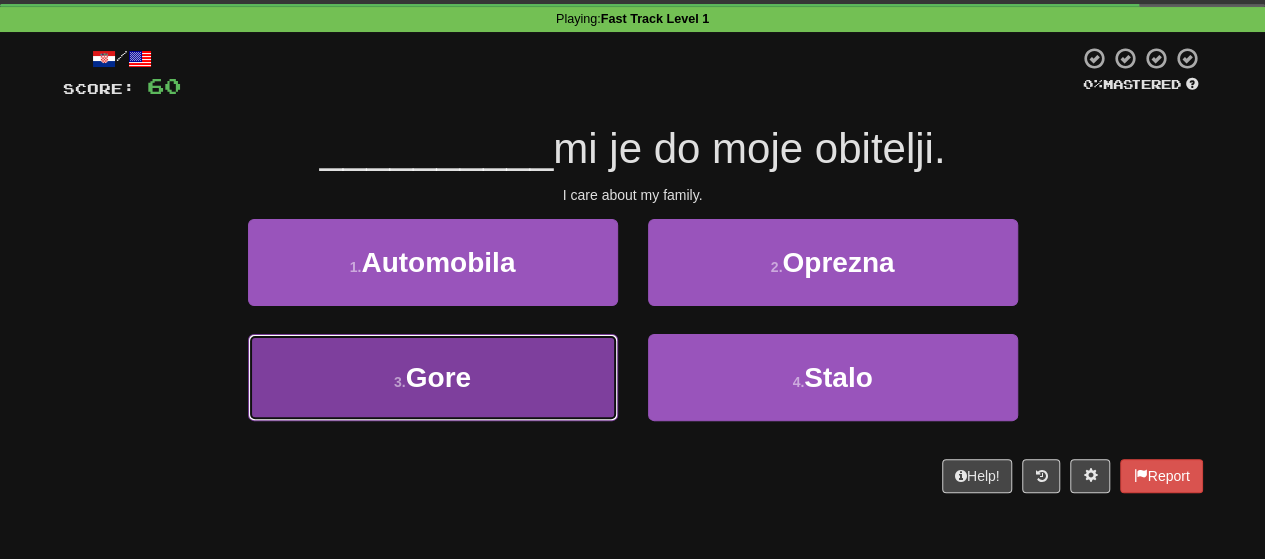 click on "3 .  Gore" at bounding box center (433, 377) 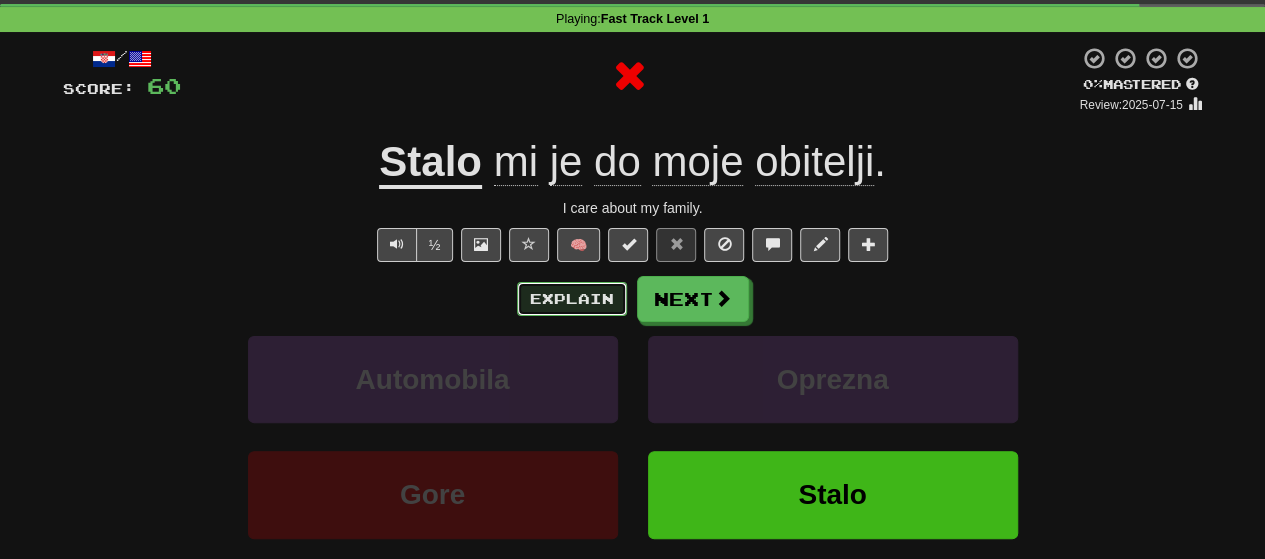 click on "Explain" at bounding box center (572, 299) 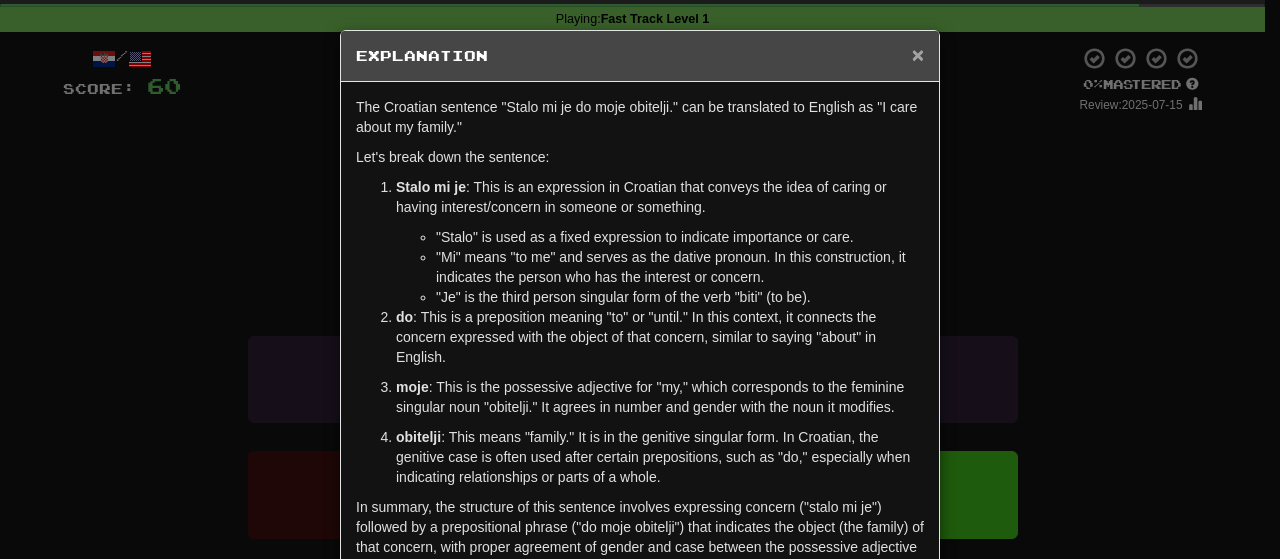 click on "×" at bounding box center [918, 54] 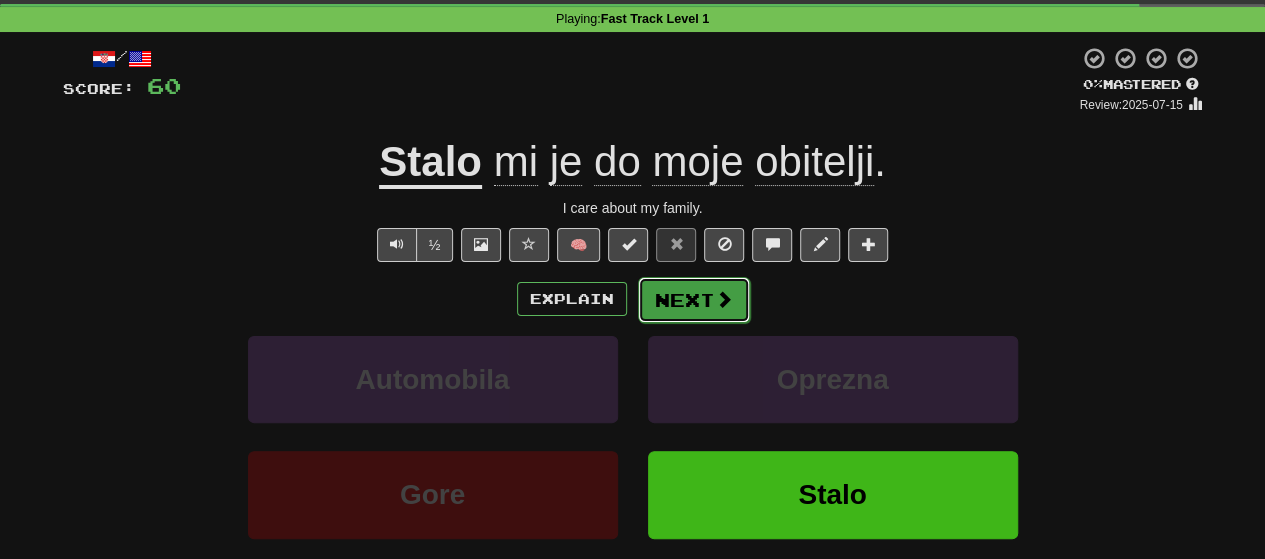 click on "Next" at bounding box center (694, 300) 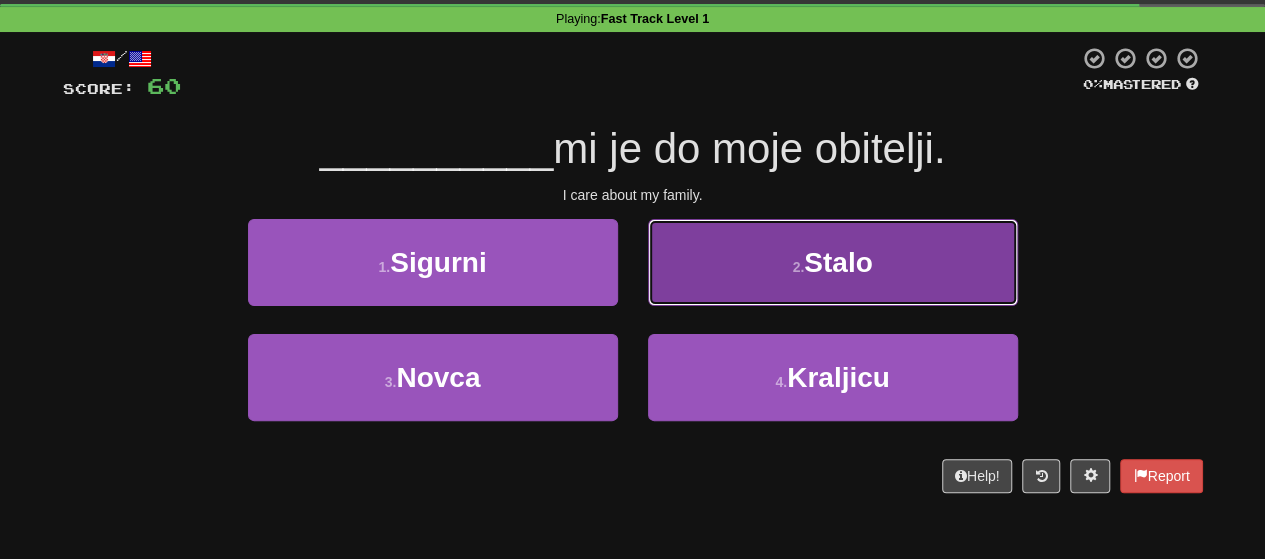 click on "2 .  Stalo" at bounding box center (833, 262) 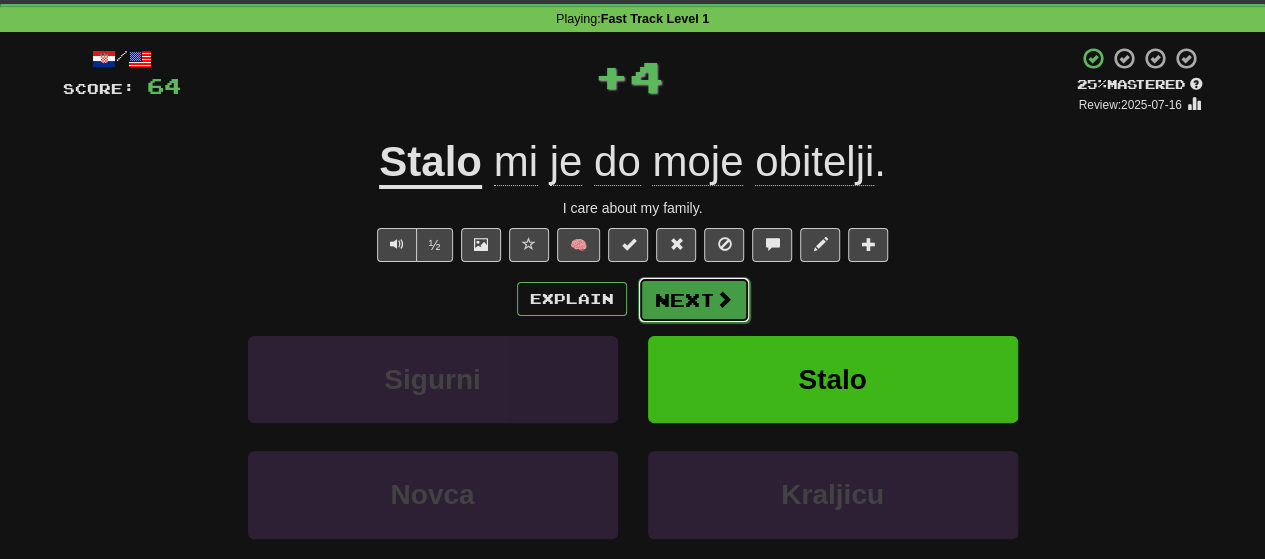 click on "Next" at bounding box center (694, 300) 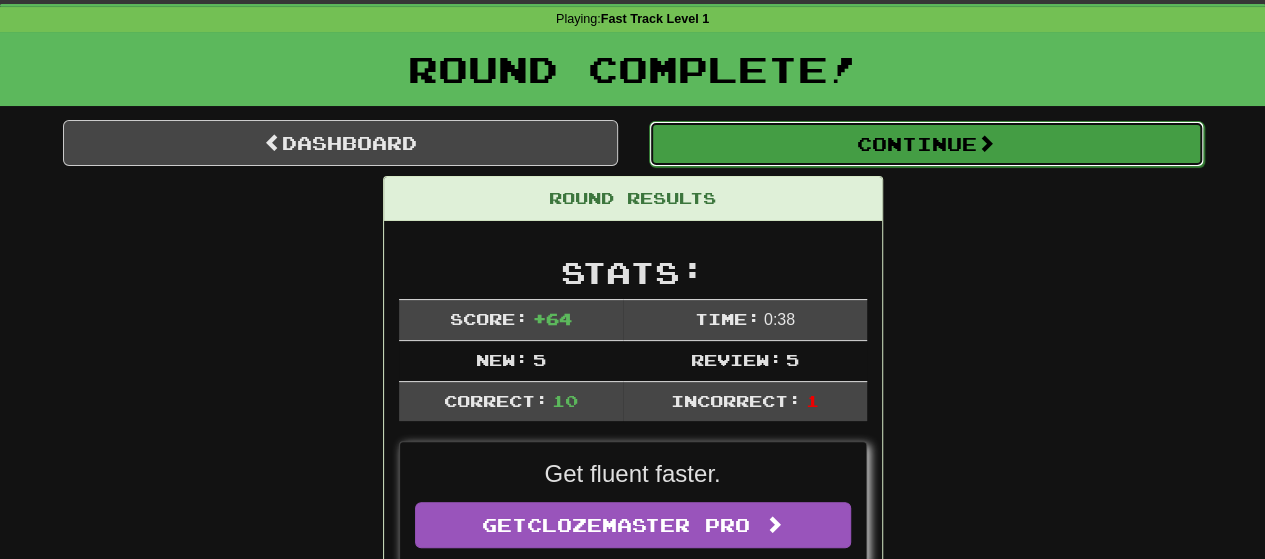 click on "Continue" at bounding box center (926, 144) 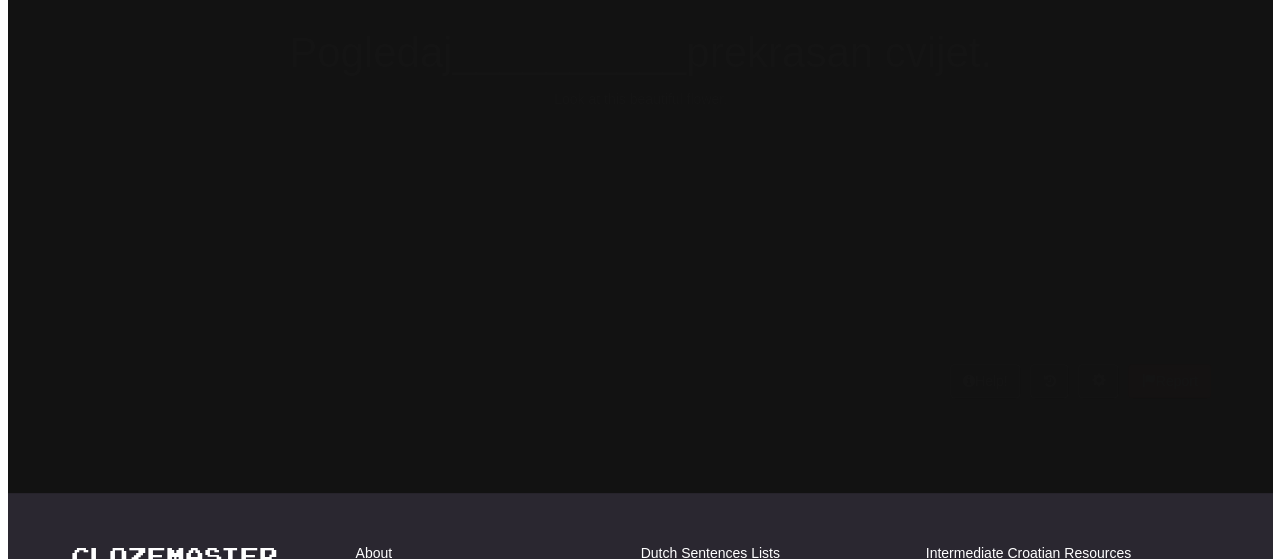 scroll, scrollTop: 76, scrollLeft: 0, axis: vertical 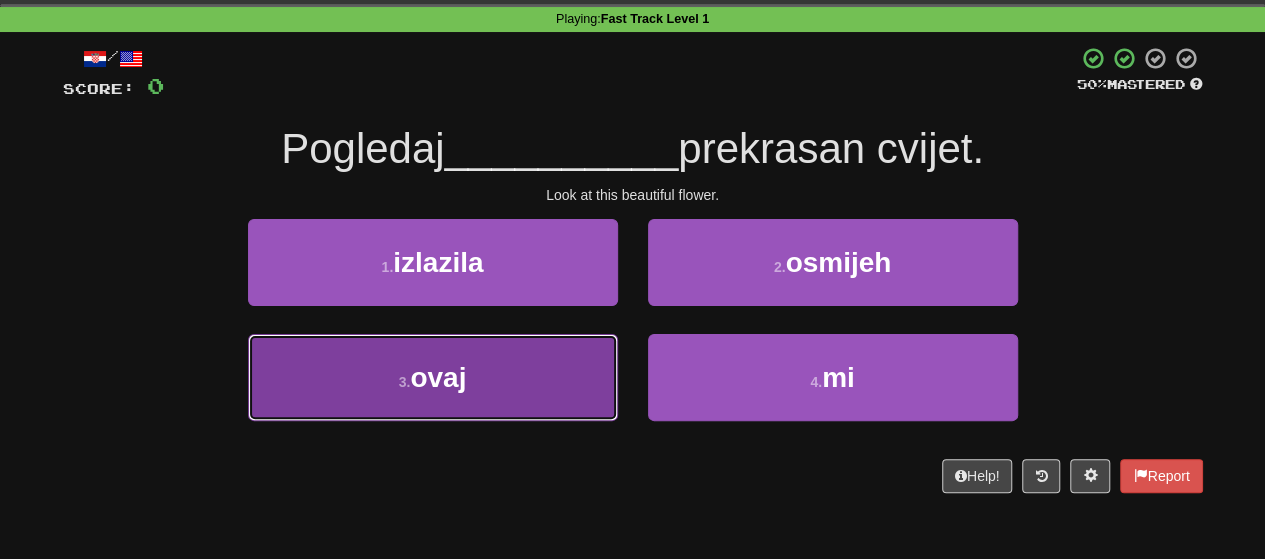 click on "3 .  ovaj" at bounding box center (433, 377) 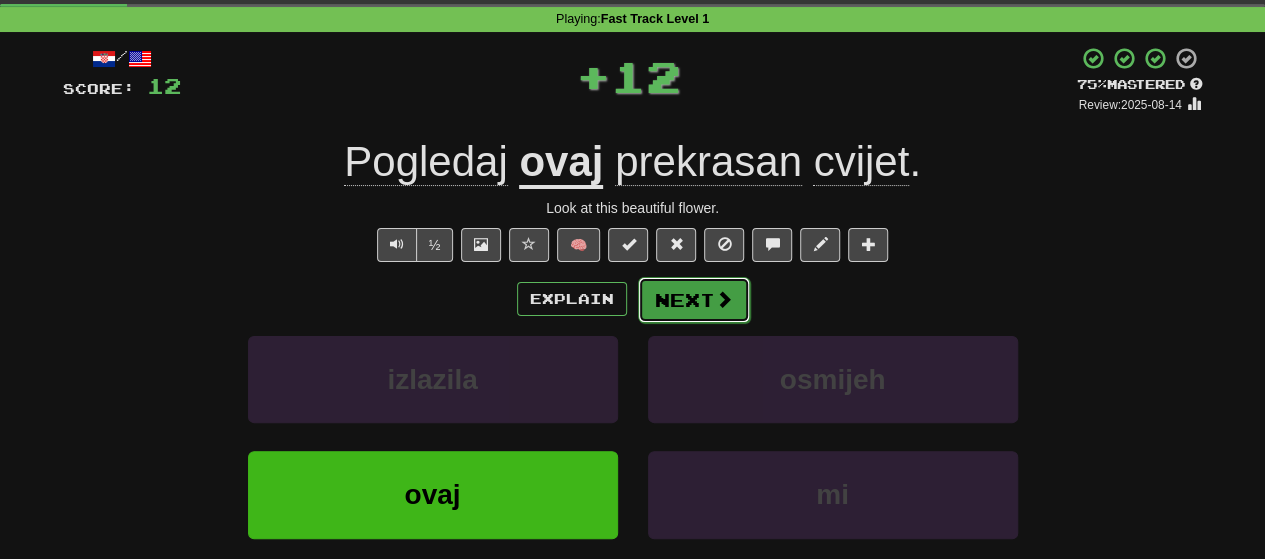 click at bounding box center (724, 299) 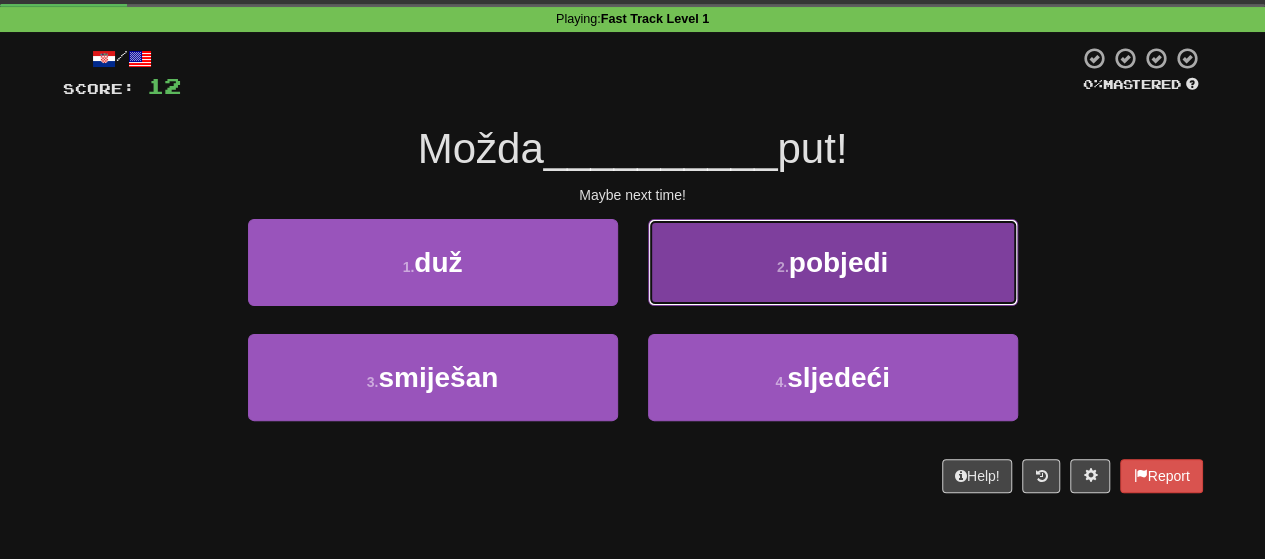 click on "2 .  pobjedi" at bounding box center (833, 262) 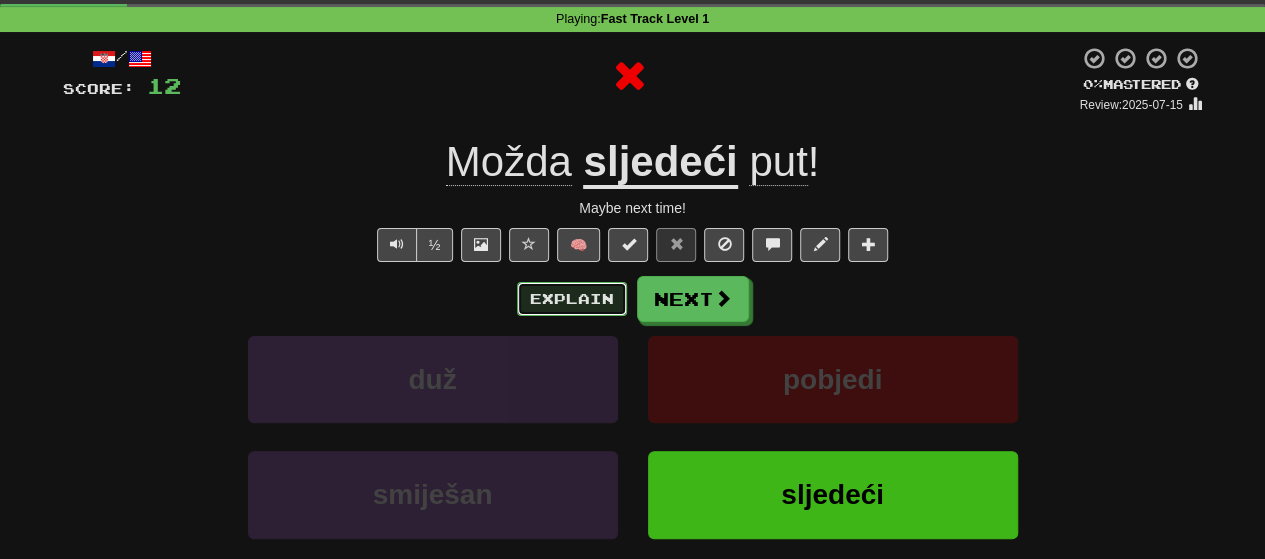 click on "Explain" at bounding box center (572, 299) 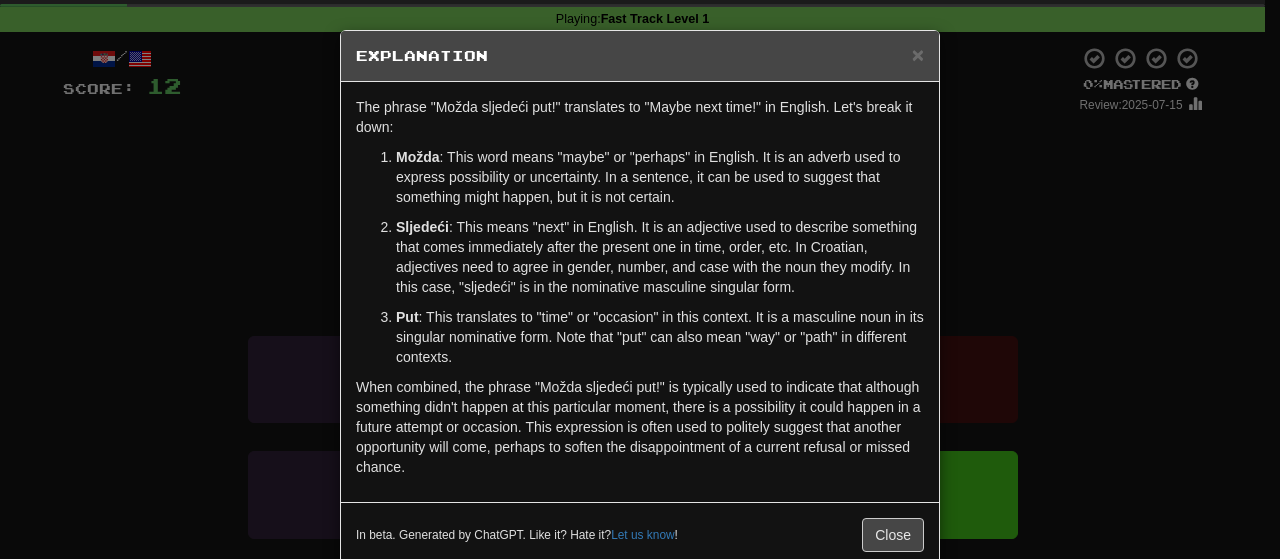 click on "× Explanation" at bounding box center (640, 56) 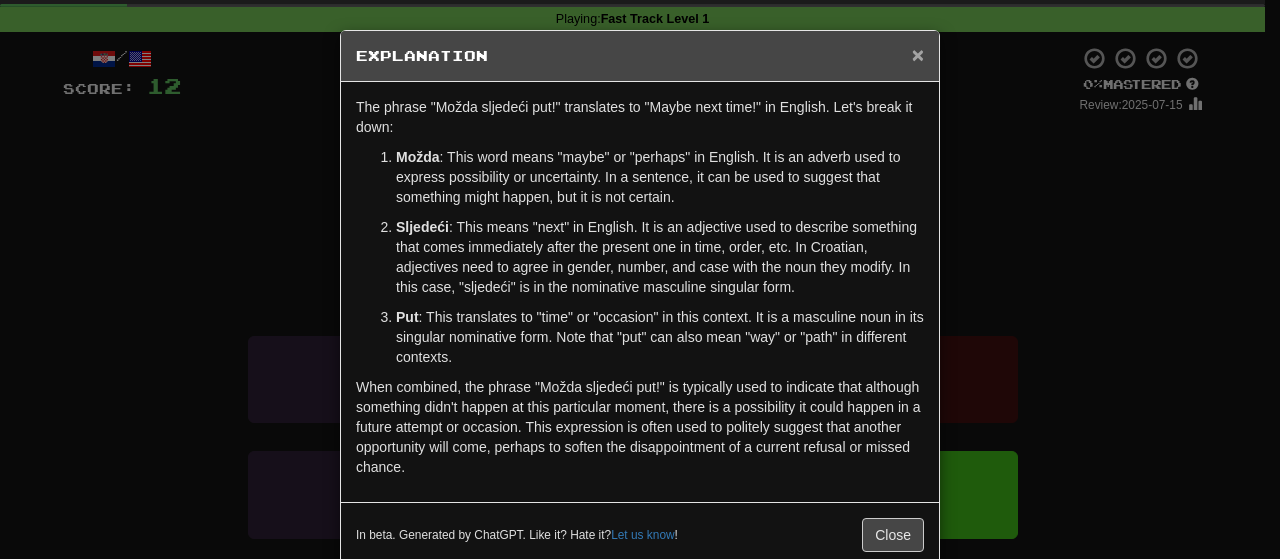 click on "×" at bounding box center (918, 54) 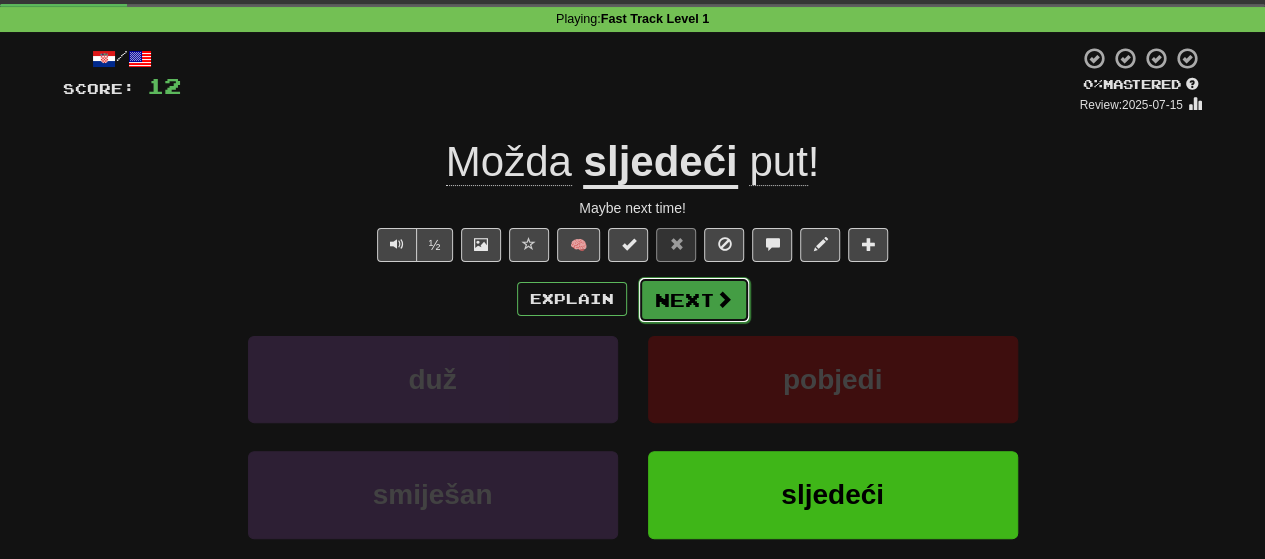 click on "Next" at bounding box center [694, 300] 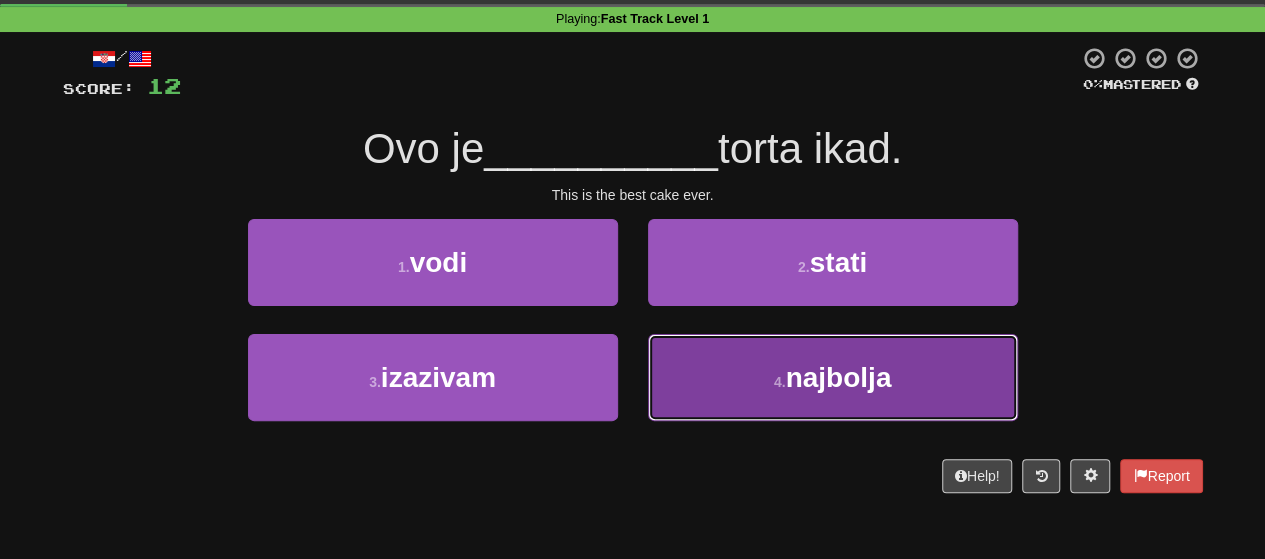 click on "4 .  najbolja" at bounding box center (833, 377) 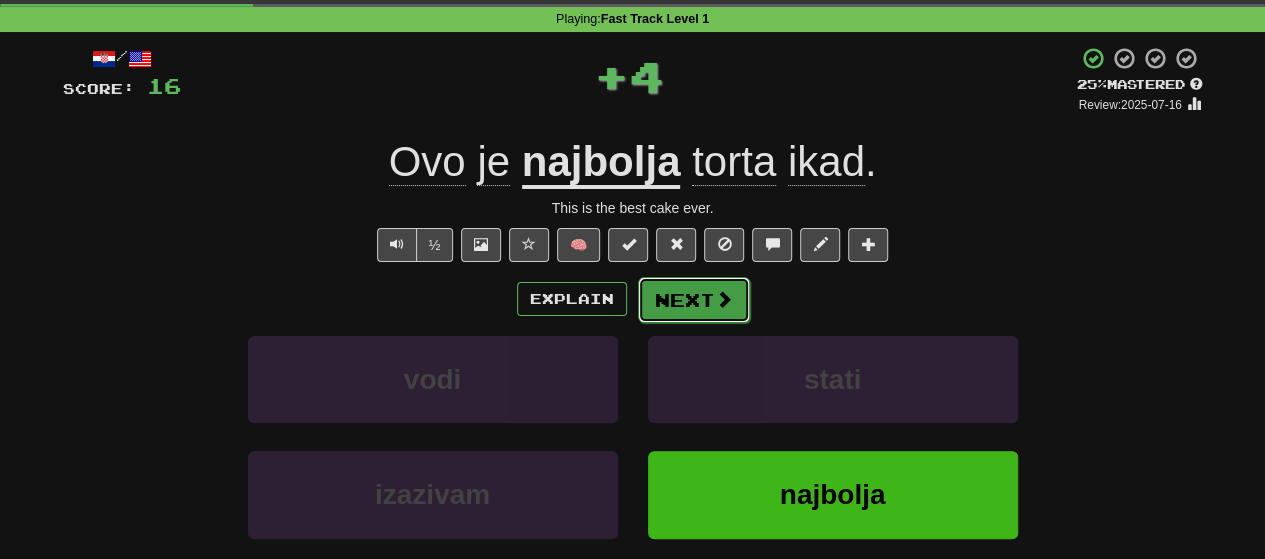 click on "Next" at bounding box center [694, 300] 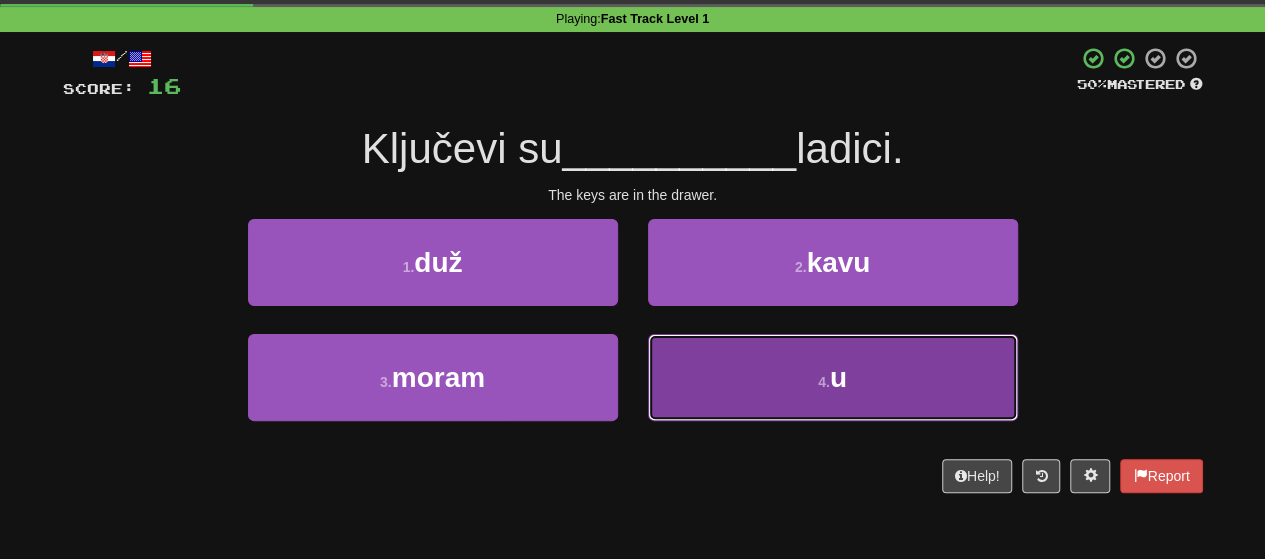 click on "4 .  u" at bounding box center [833, 377] 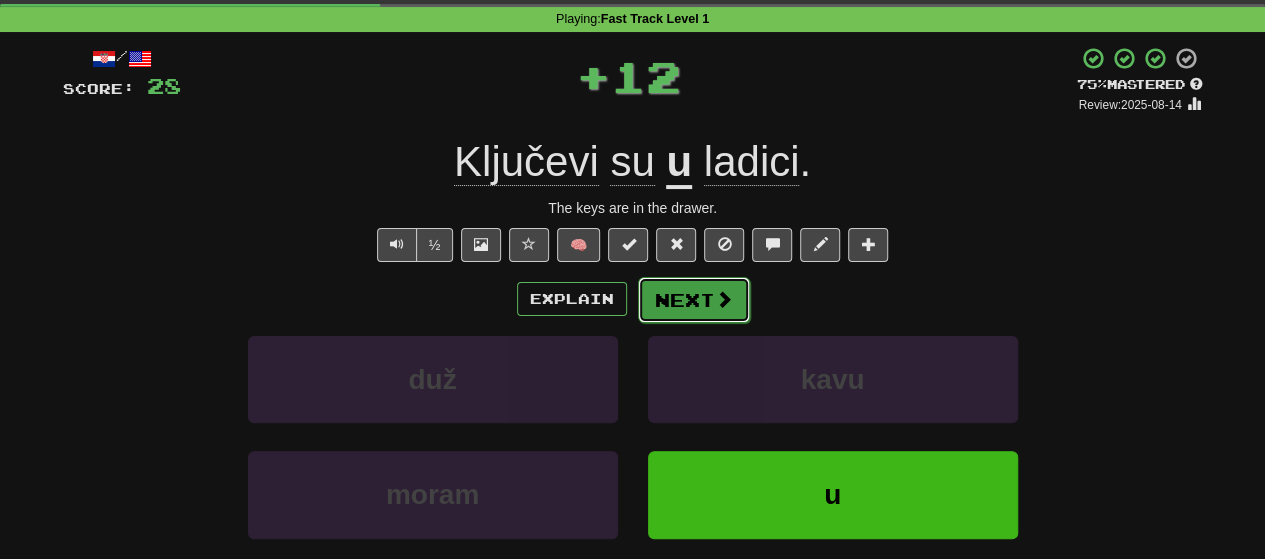 click on "Next" at bounding box center (694, 300) 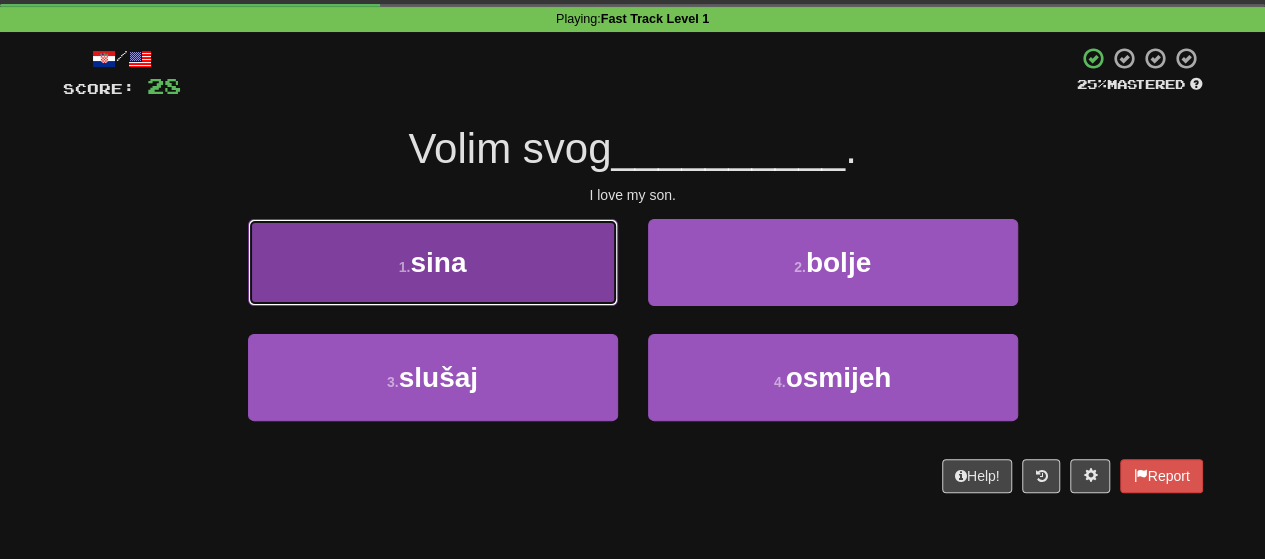 click on "1 .  sina" at bounding box center (433, 262) 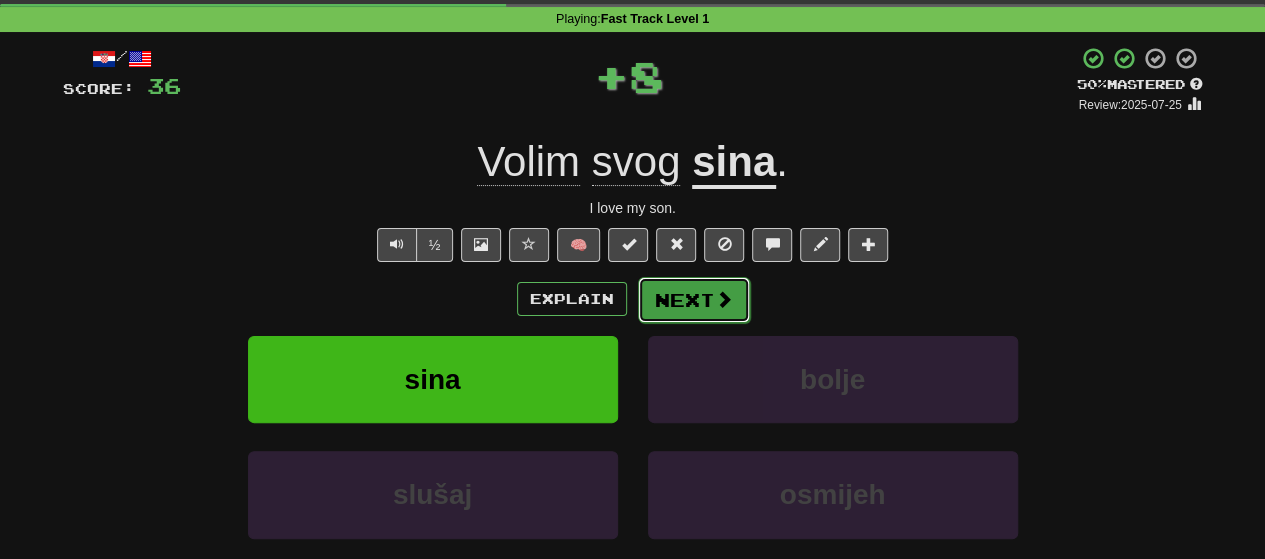 click on "Next" at bounding box center [694, 300] 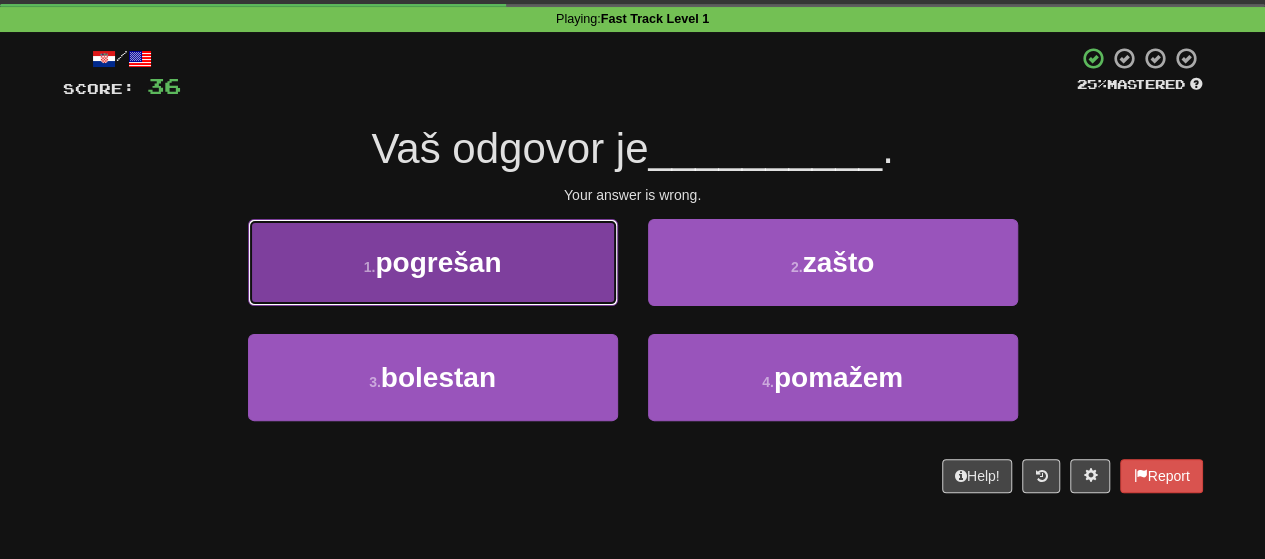 click on "1 .  pogrešan" at bounding box center (433, 262) 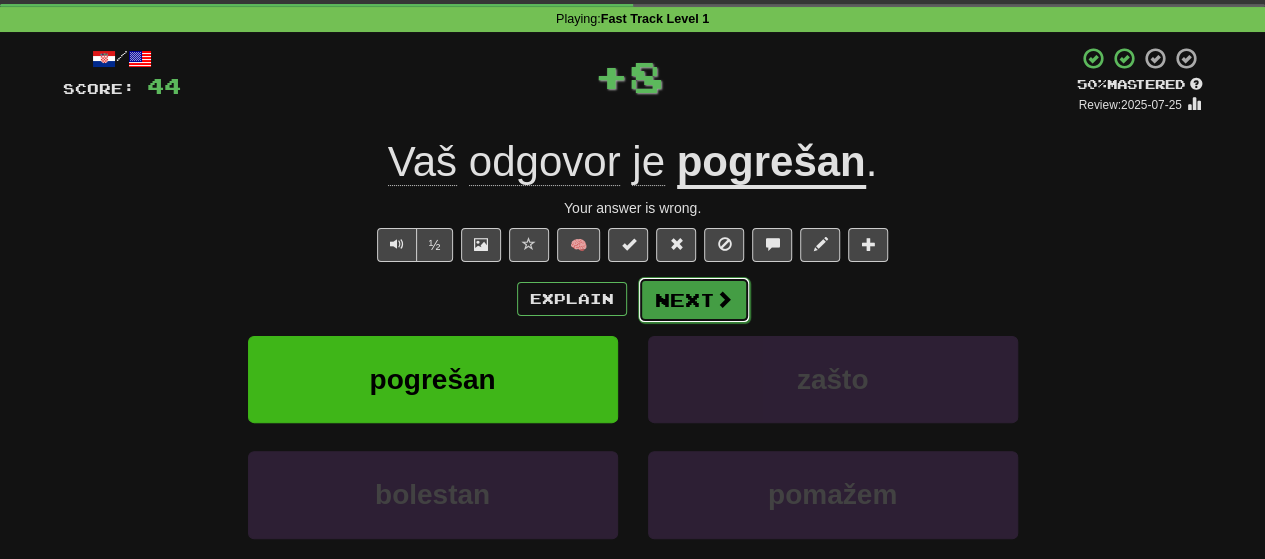 click on "Next" at bounding box center (694, 300) 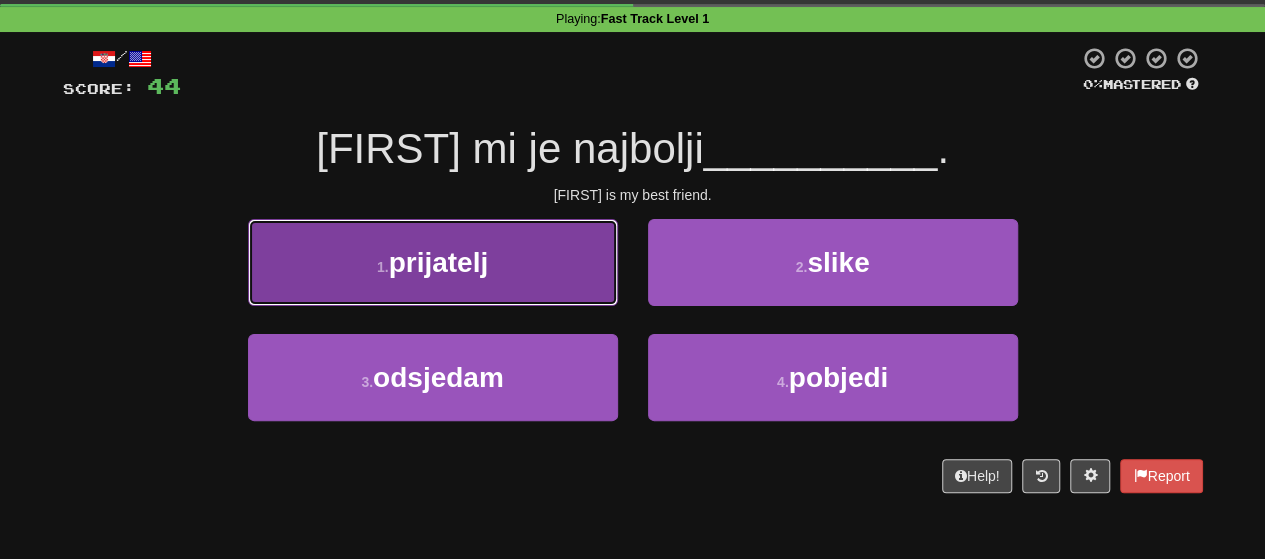 click on "1 .  prijatelj" at bounding box center [433, 262] 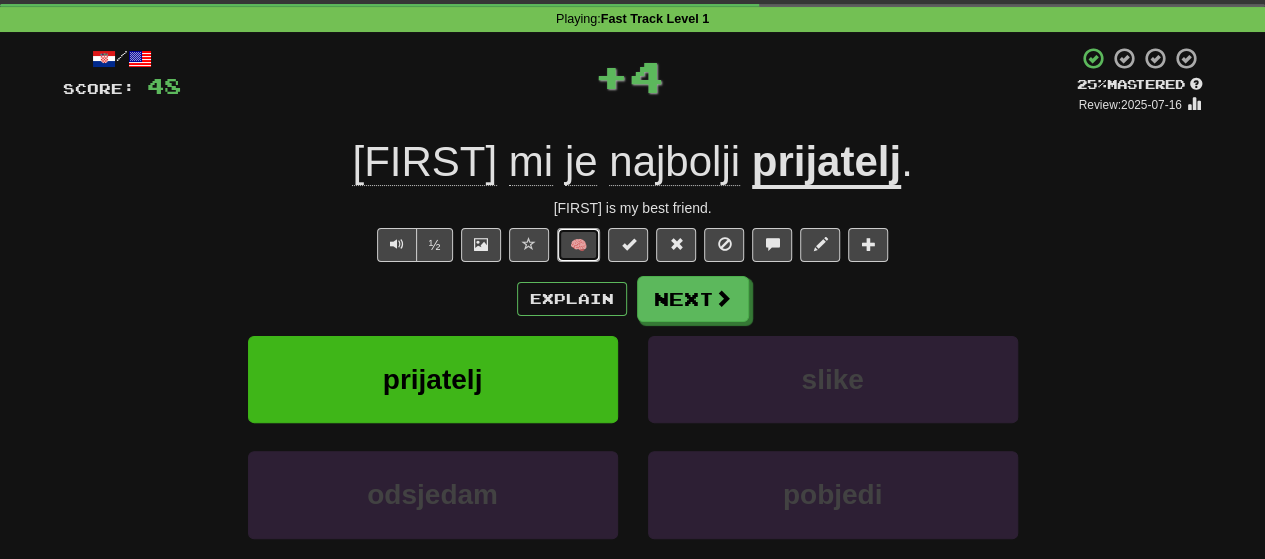 click on "🧠" at bounding box center (578, 245) 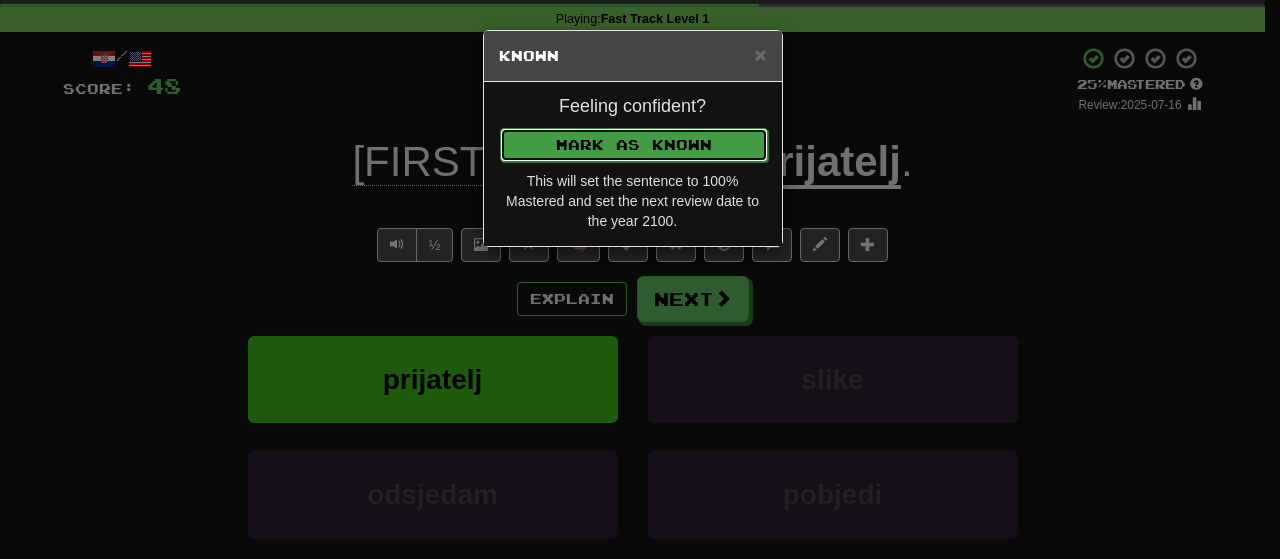 click on "Mark as Known" at bounding box center [634, 145] 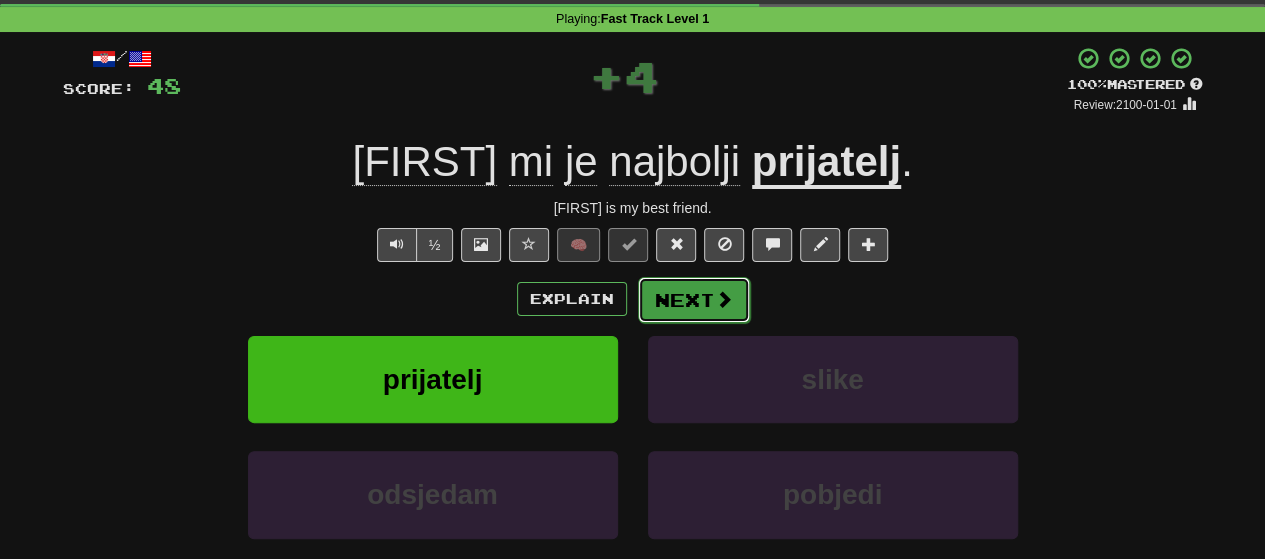 click on "Next" at bounding box center (694, 300) 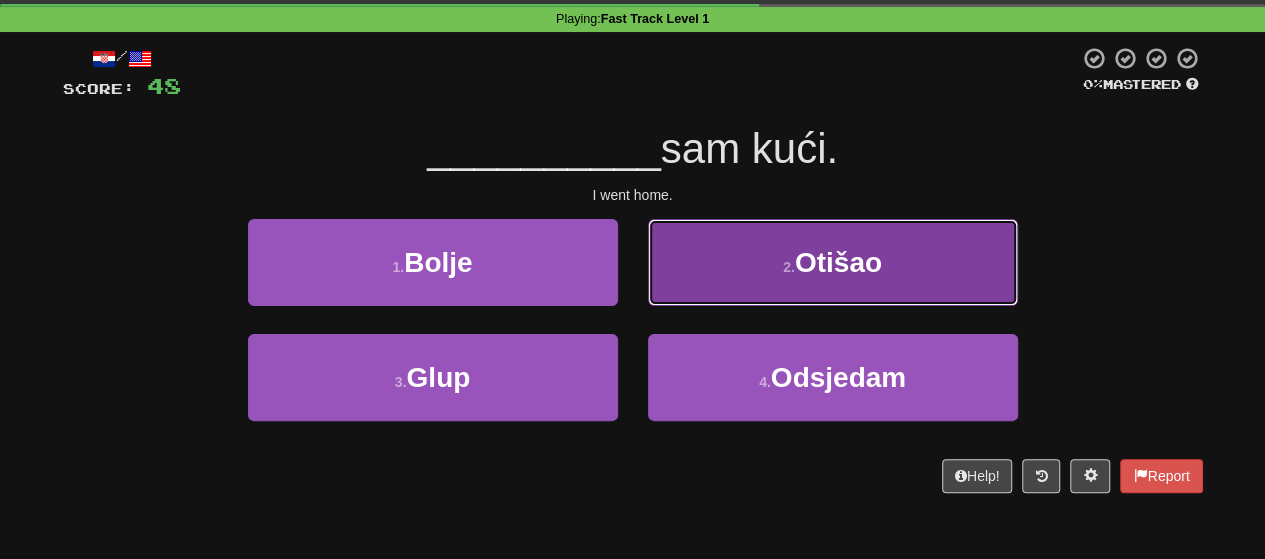 click on "2 .  Otišao" at bounding box center [833, 262] 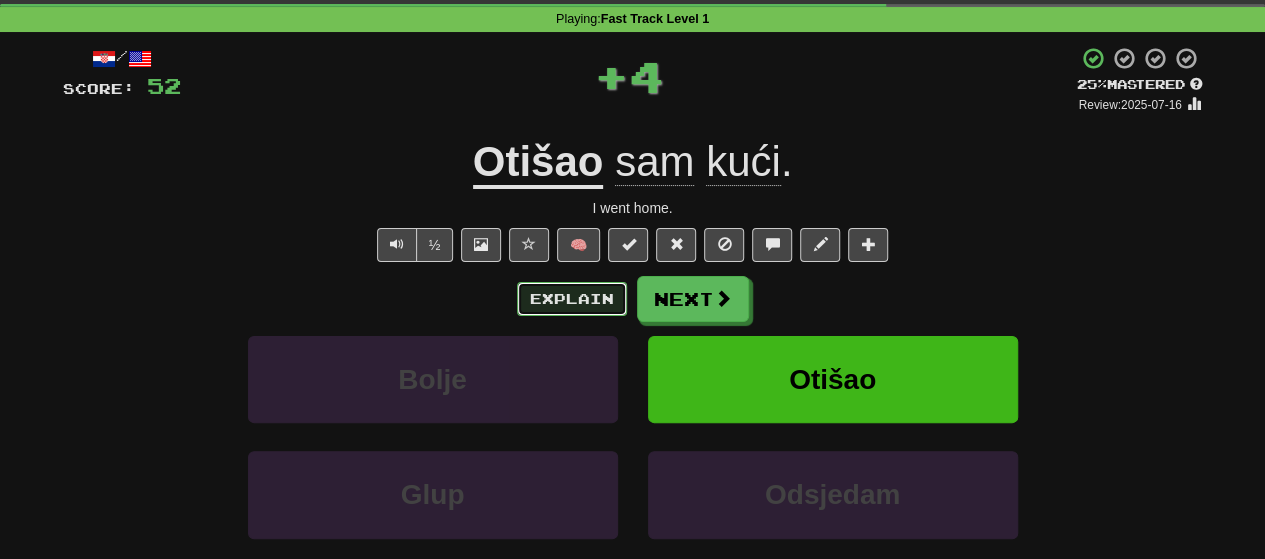 click on "Explain" at bounding box center [572, 299] 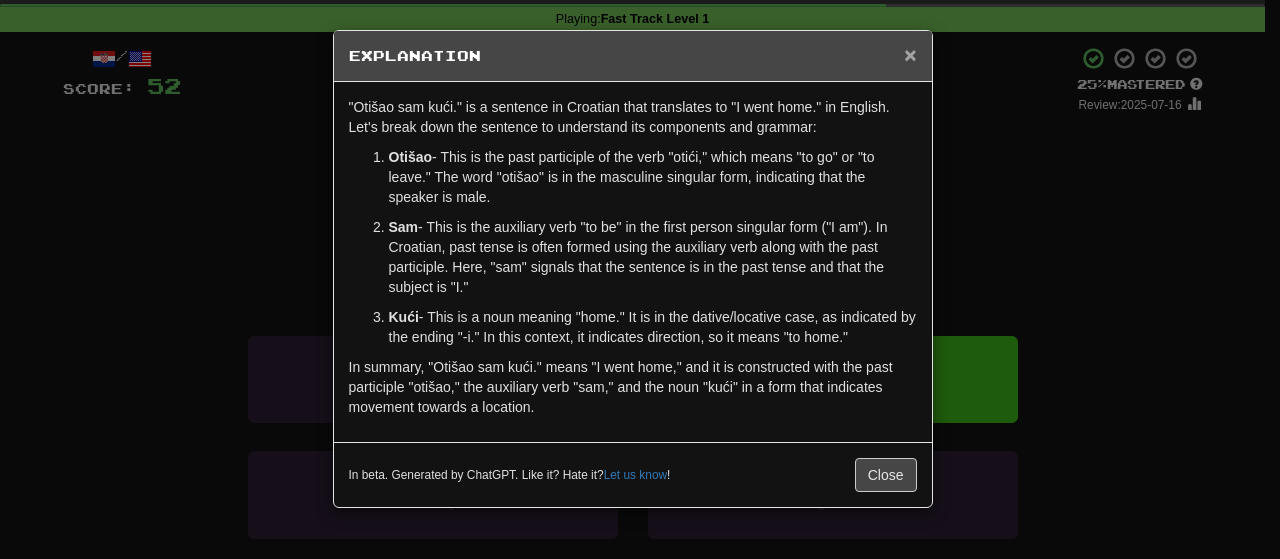 click on "×" at bounding box center (910, 54) 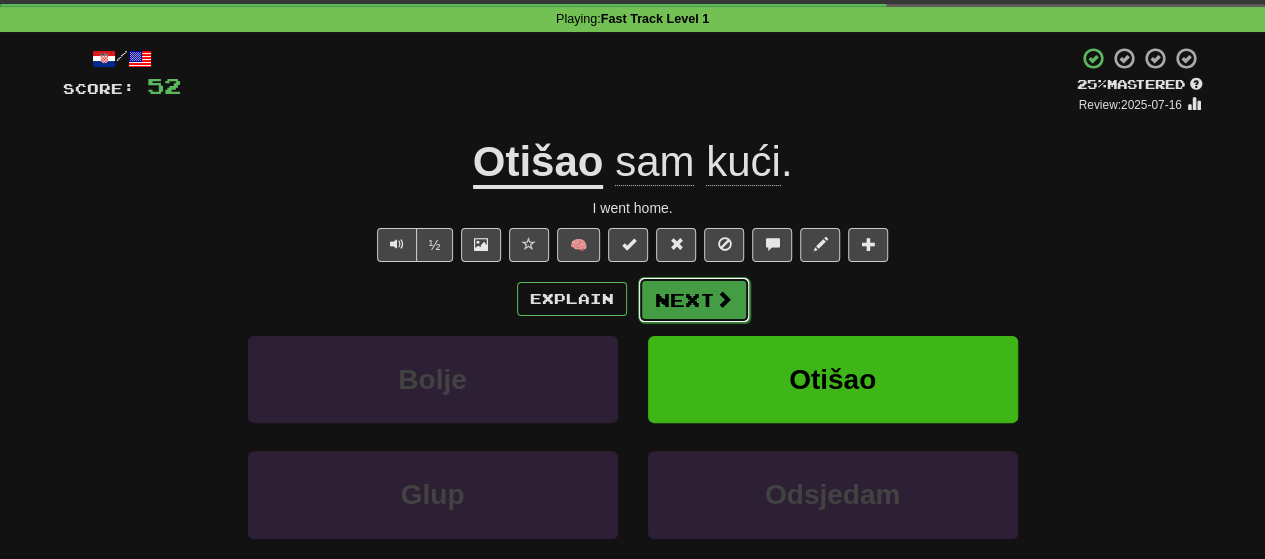 click on "Next" at bounding box center (694, 300) 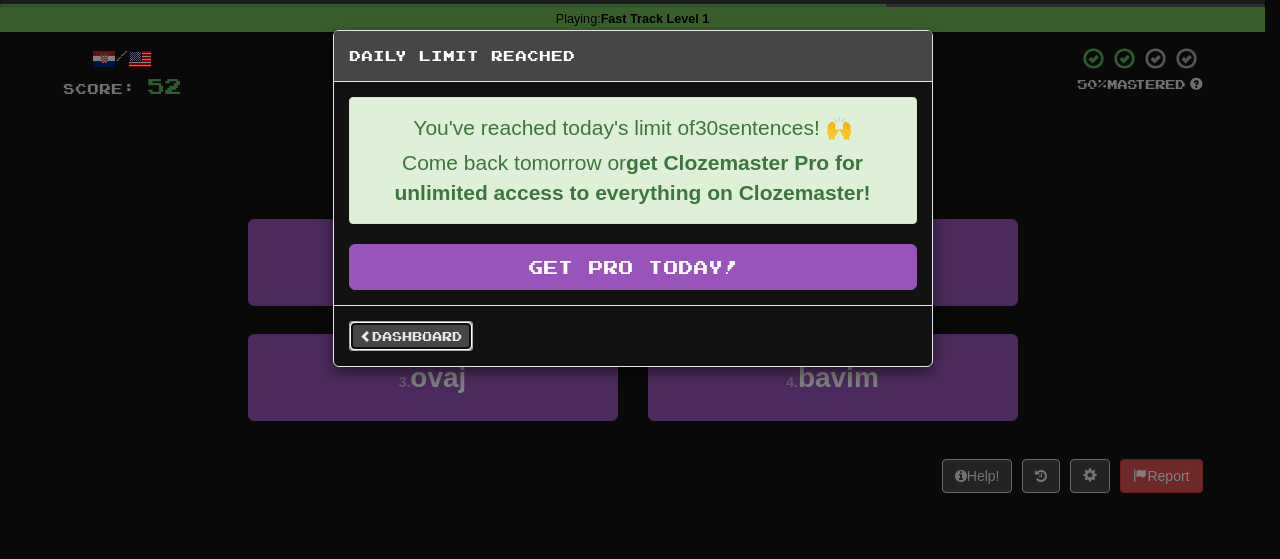 click on "Dashboard" at bounding box center (411, 336) 